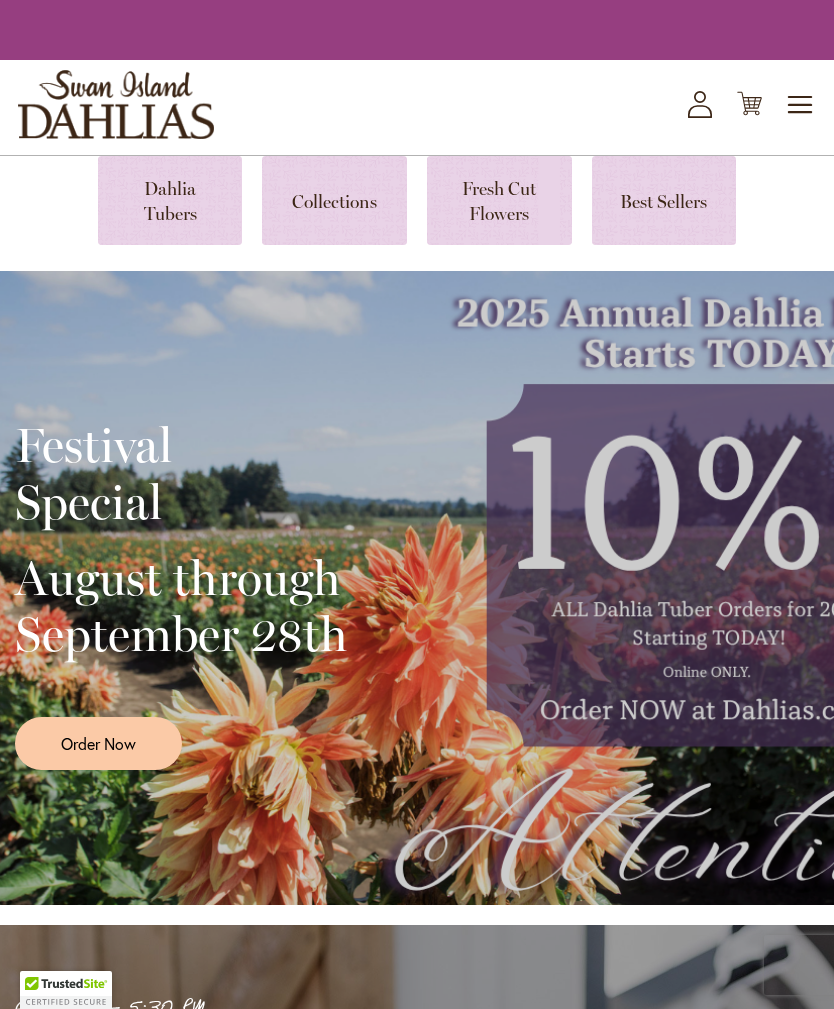scroll, scrollTop: 0, scrollLeft: 0, axis: both 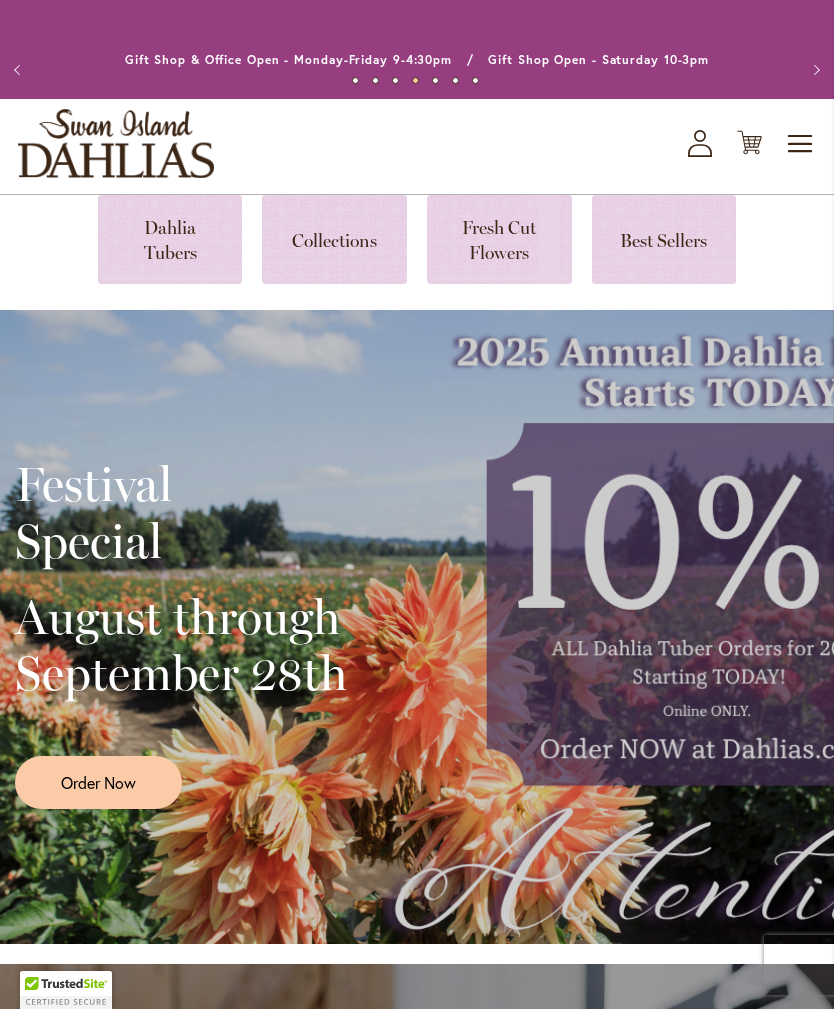 click on "Home
Dahlia Tubers
Collections
Fresh Cut Flowers
Best Sellers
Festival Special
August through September 28th
Order Now
9:00 AM - 5:30 PM
2025 Annual Dahlia Festival
August through September 28th
August-September
Wednesday-Sunday (including Labor Day)
Free Admission & Parking
Food Trucks
Live Music on the Weekends
Classes (Registration Required)
Fresh Cut Flowers
Adorable Gift Shop (Open Year Round)
Hosting ZNA Northwest Koi Show
Hosting Canby Dahlia Run
Learn More
Nation's Largest & Leading Dahlia Grower
Order Dahlia Tubers Now for Spring 2026 Delivery
Buy with Confidence from the Nation's Largest Dahlia Grower. Family Owned and Operated for over 98 years." at bounding box center [417, 4282] 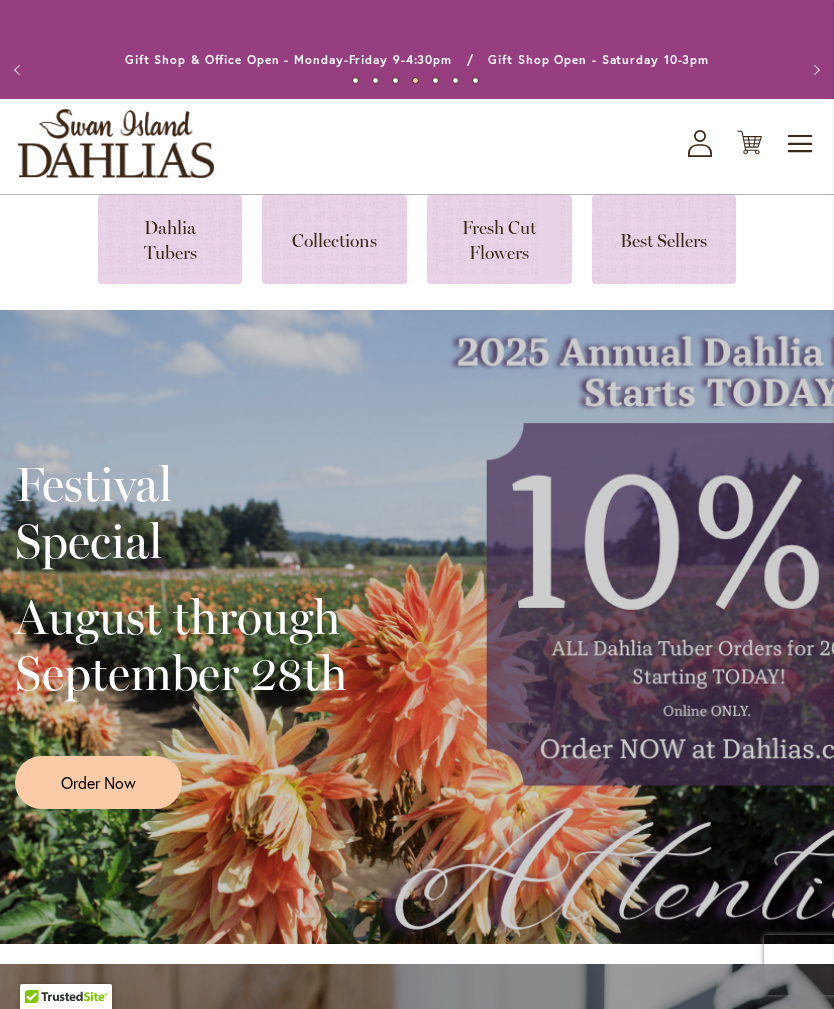 click at bounding box center (170, 239) 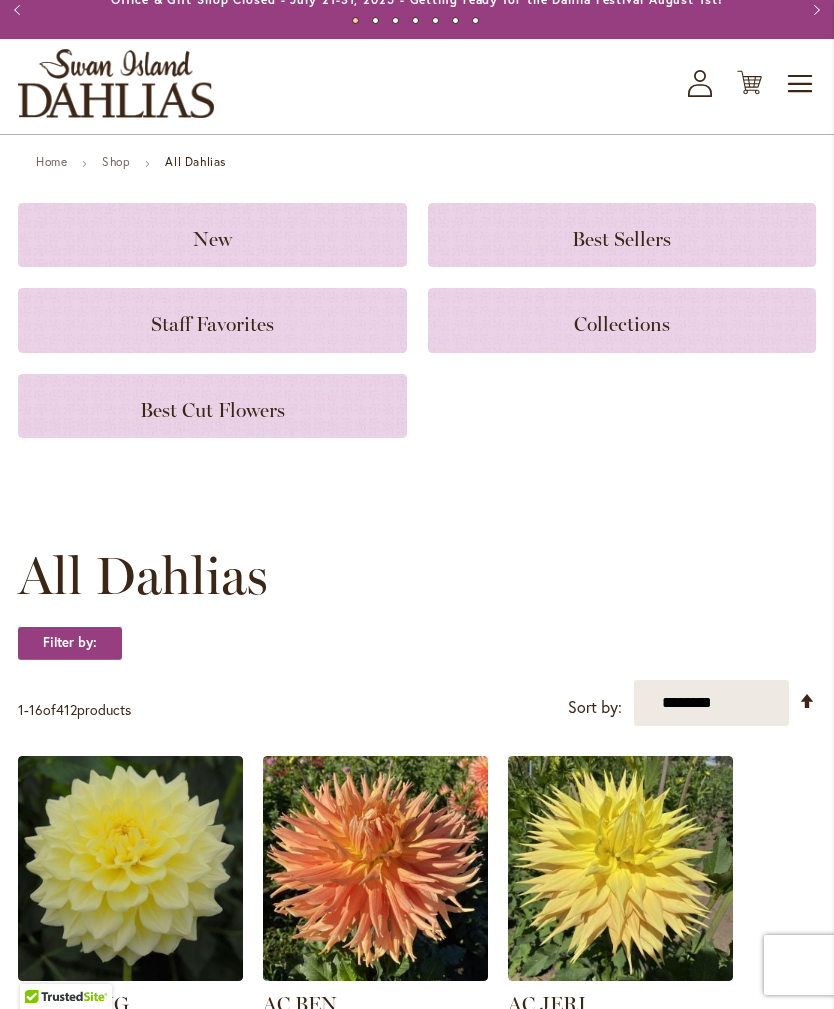 scroll, scrollTop: 59, scrollLeft: 0, axis: vertical 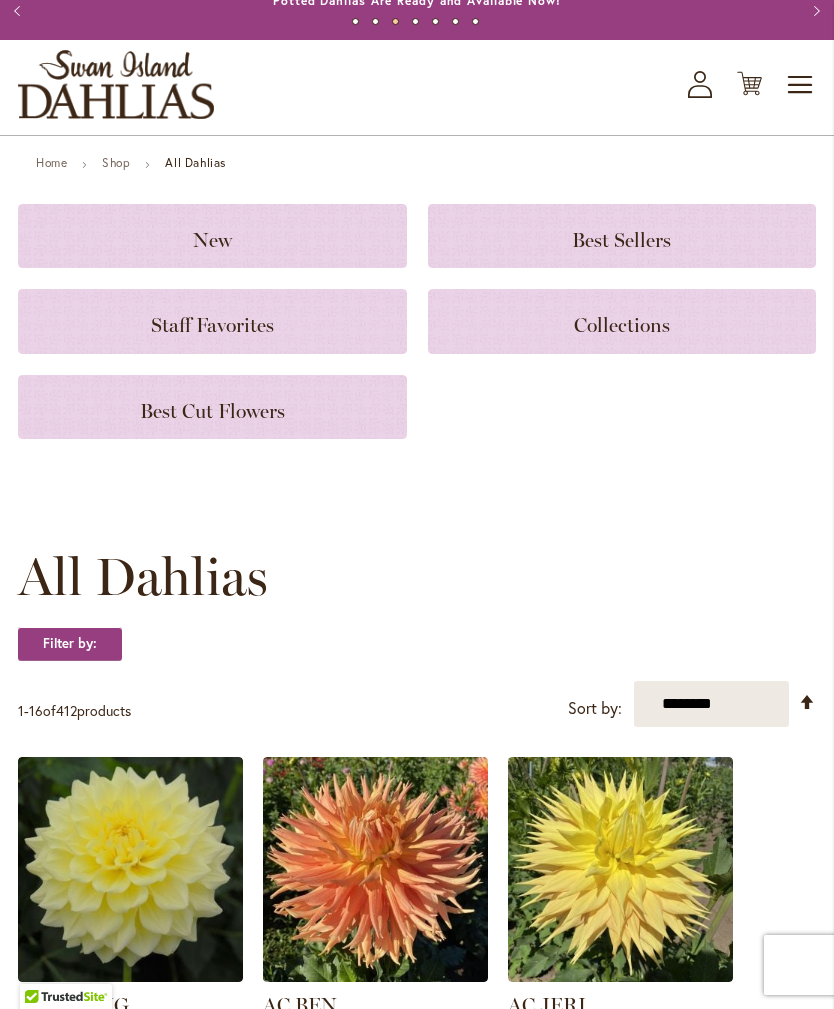 click on "My Account" 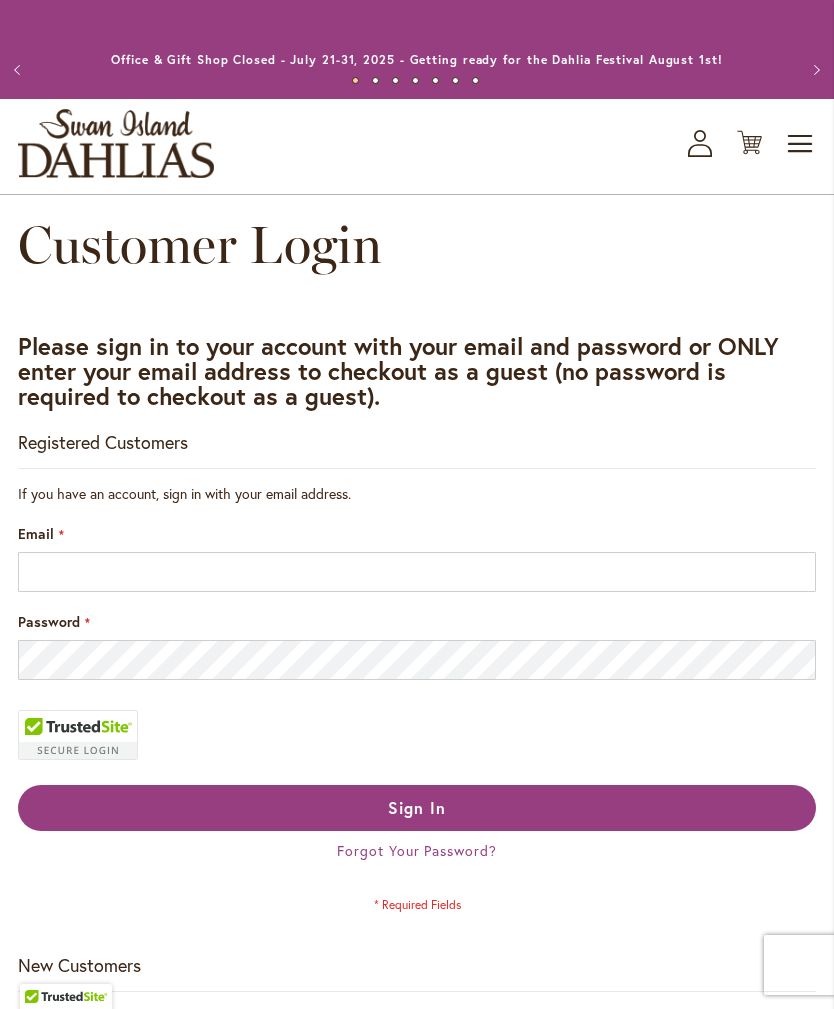 scroll, scrollTop: 0, scrollLeft: 0, axis: both 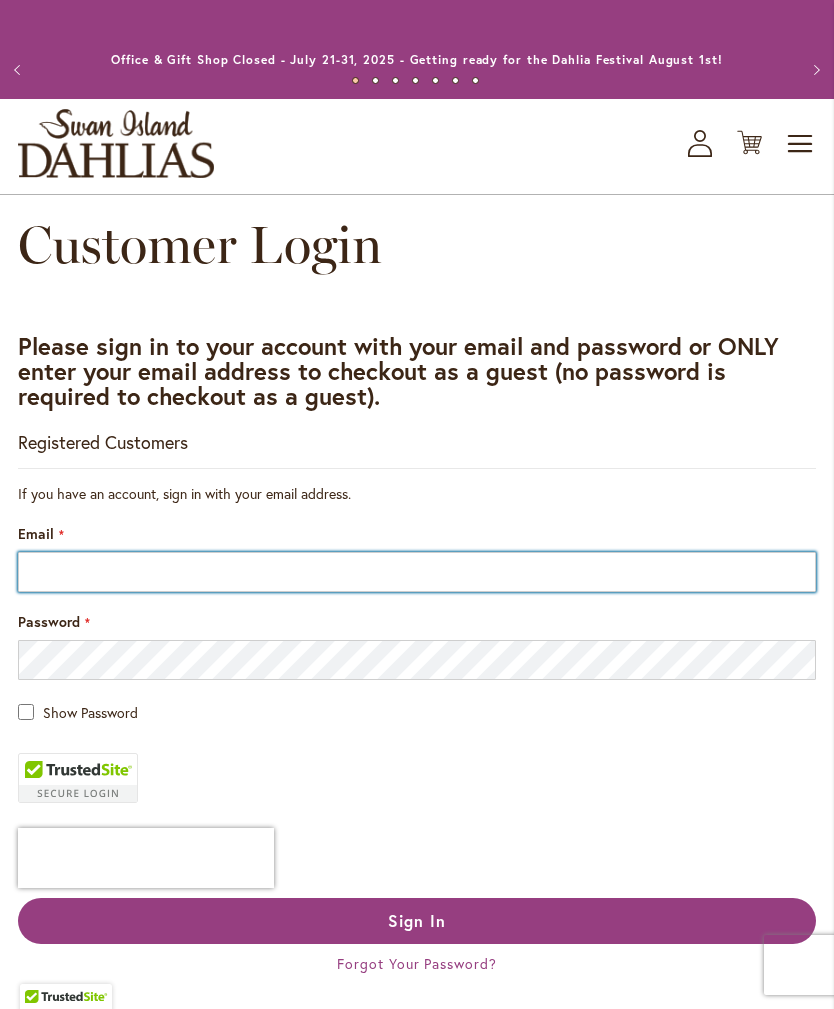 type on "**********" 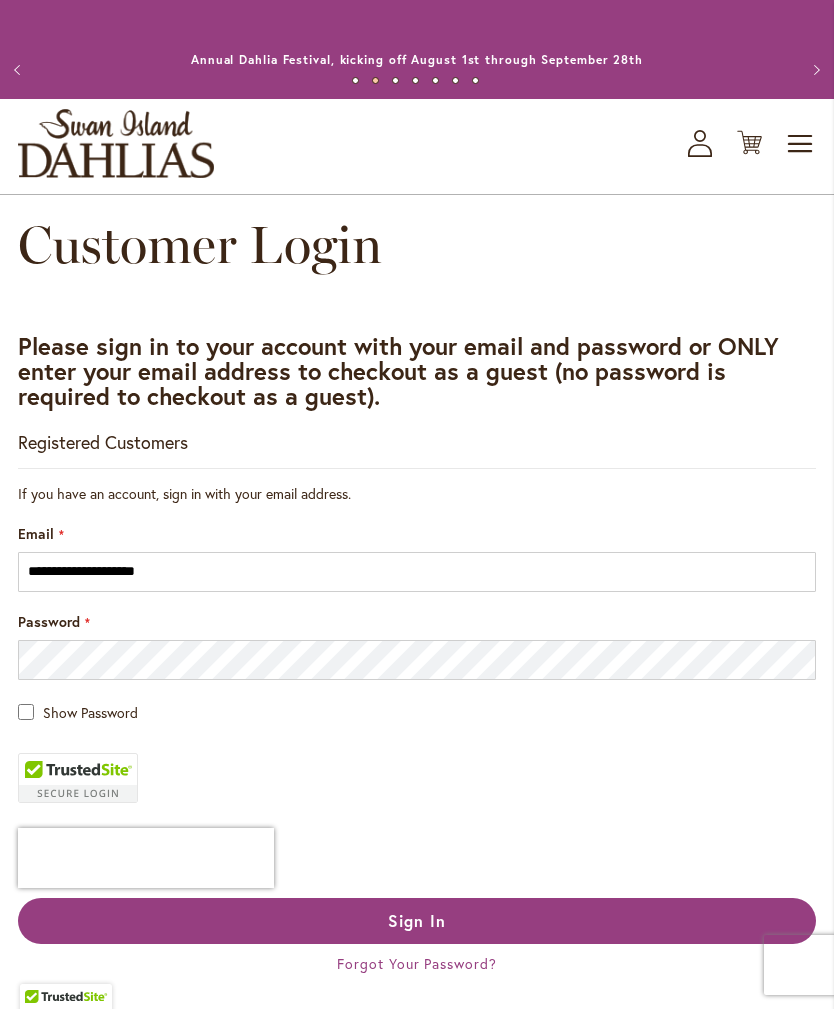 click on "Sign In" at bounding box center [417, 920] 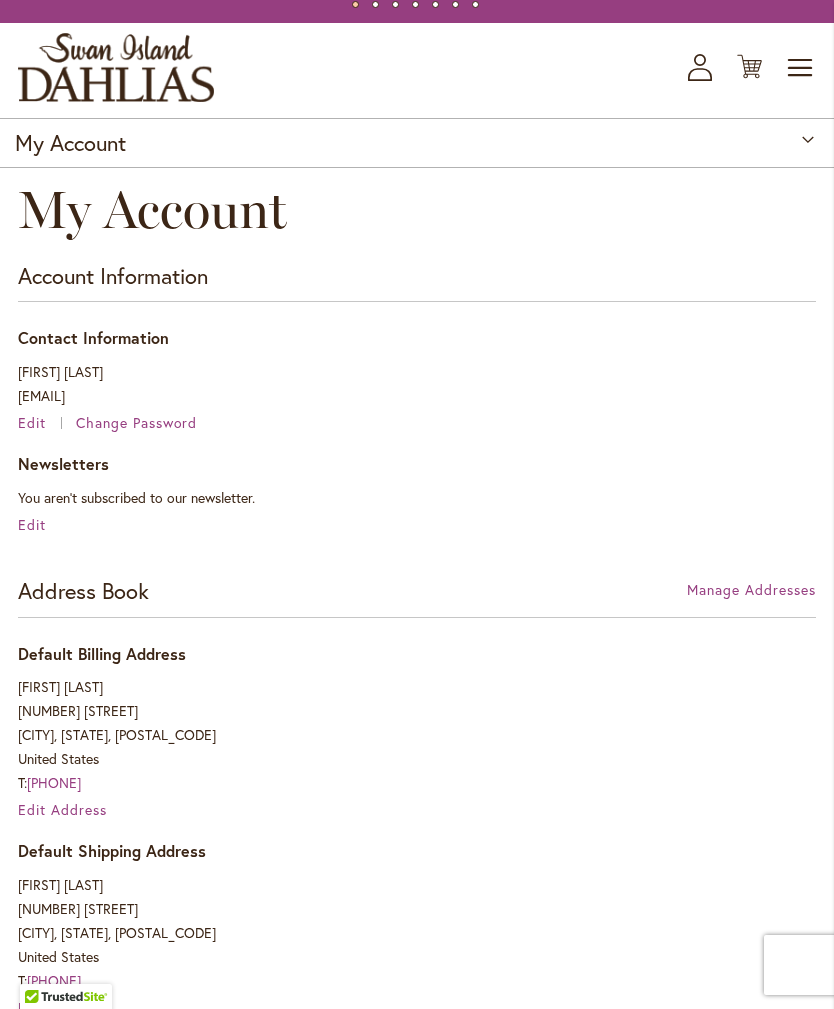 scroll, scrollTop: 0, scrollLeft: 0, axis: both 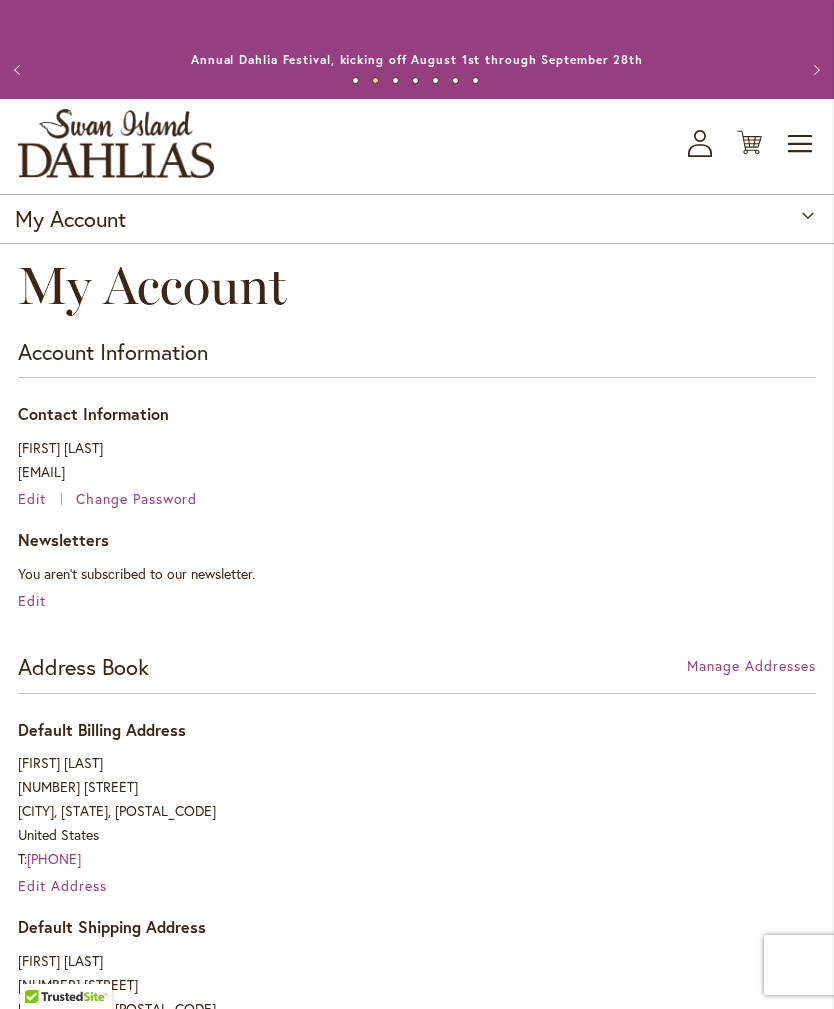 click on "Toggle Nav" at bounding box center [801, 144] 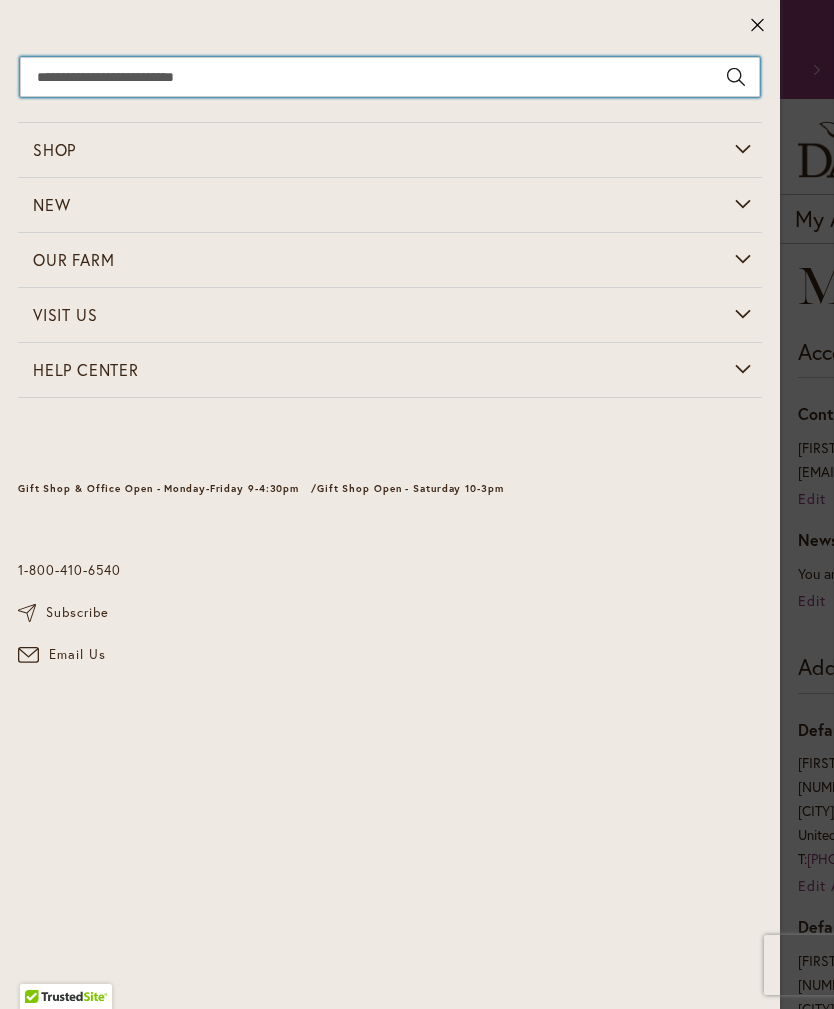 click on "Search" at bounding box center (390, 77) 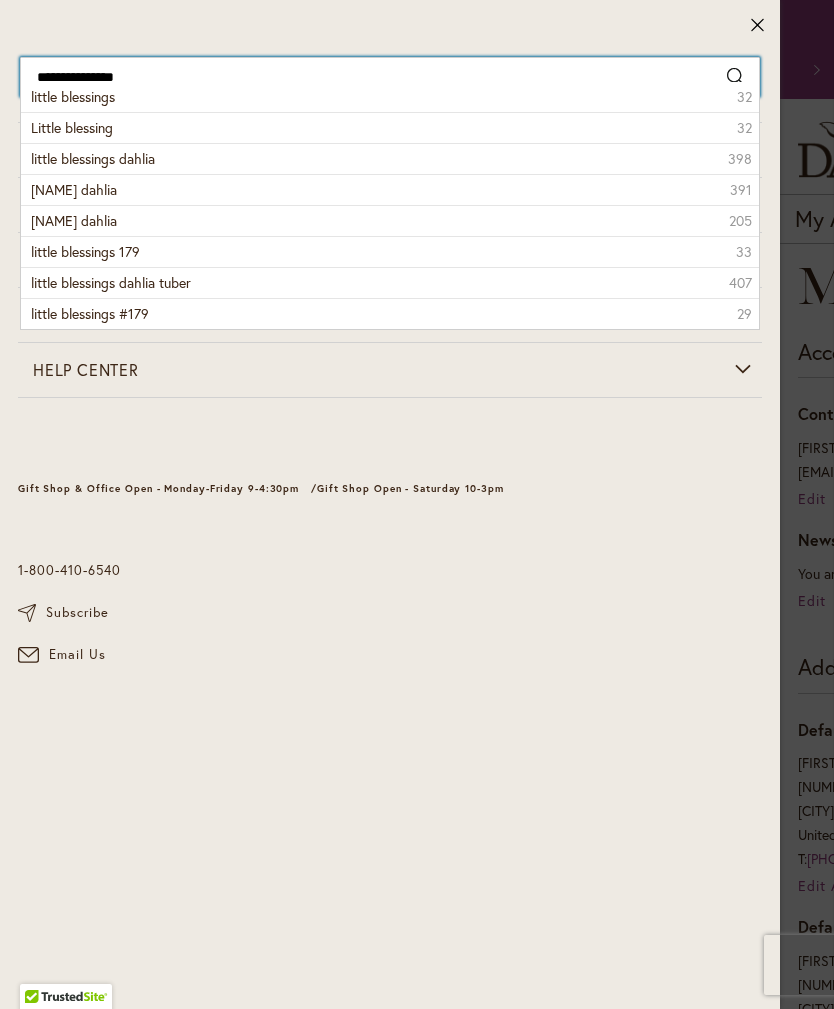 type on "**********" 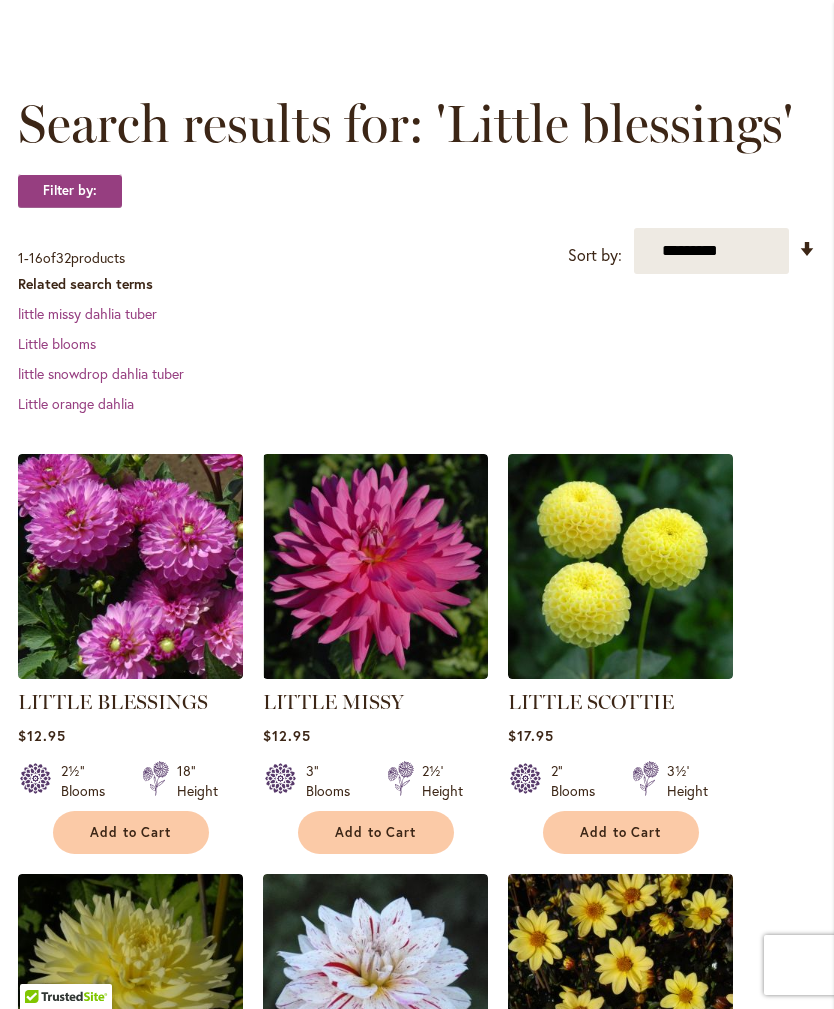 scroll, scrollTop: 233, scrollLeft: 0, axis: vertical 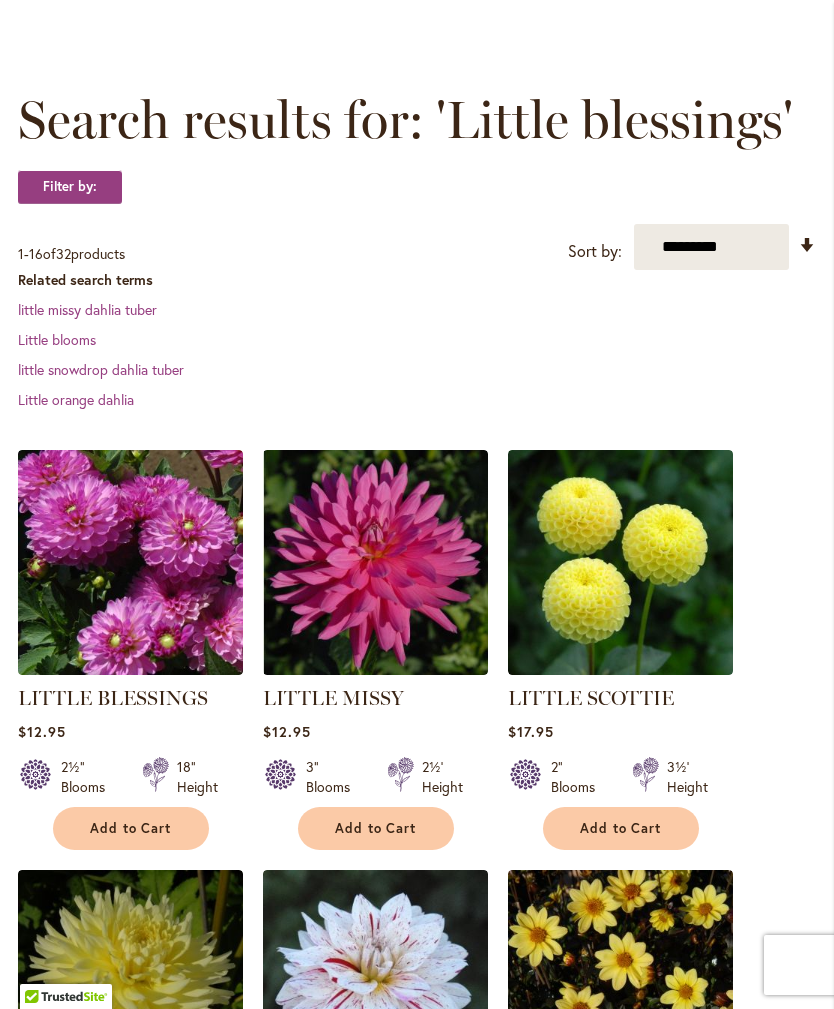 click on "Add to Cart" at bounding box center (131, 828) 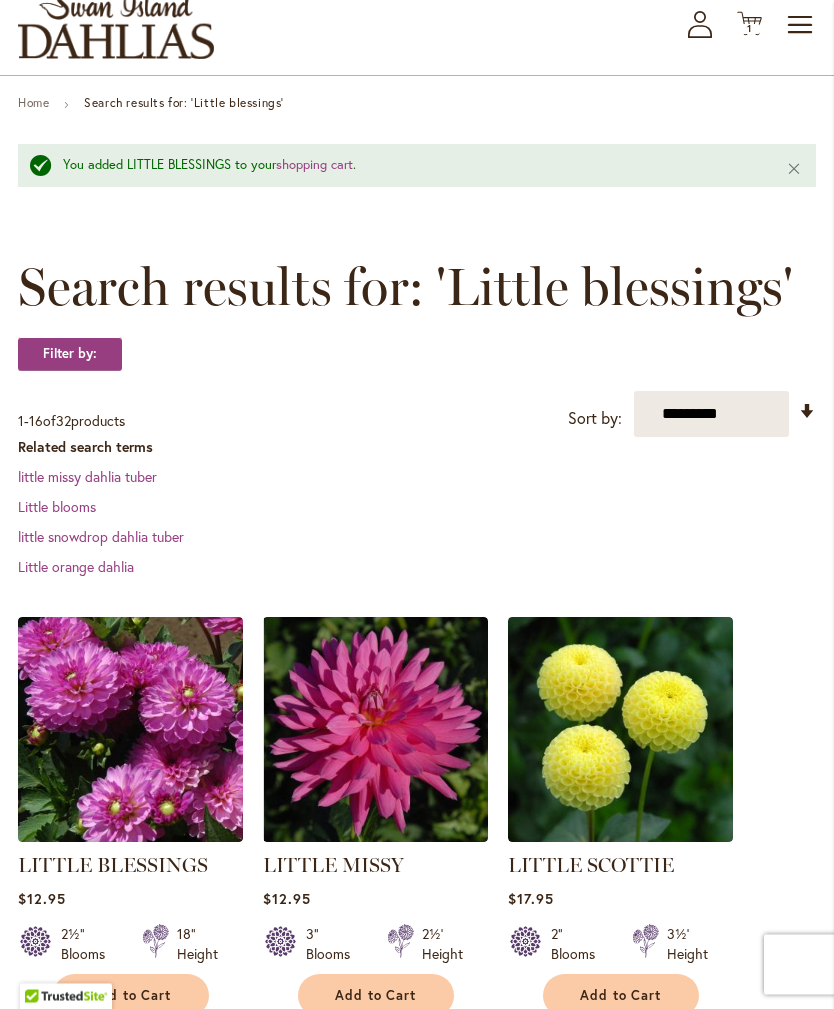 scroll, scrollTop: 0, scrollLeft: 0, axis: both 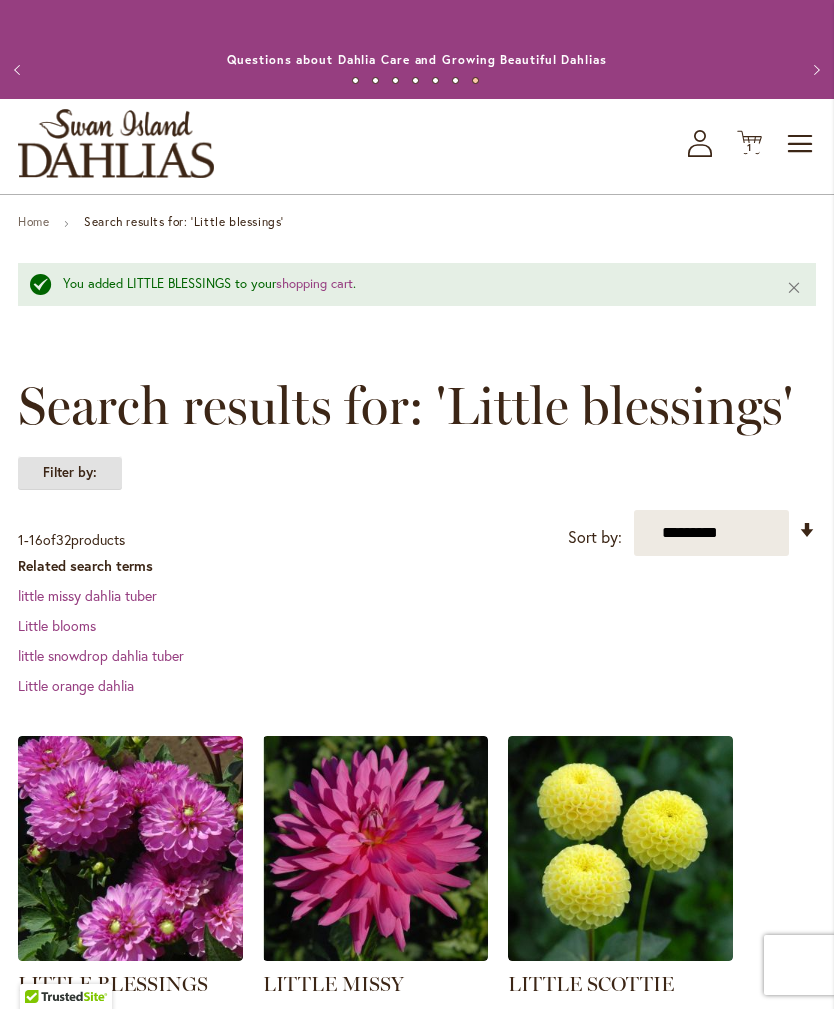 click on "Filter by:" at bounding box center (70, 473) 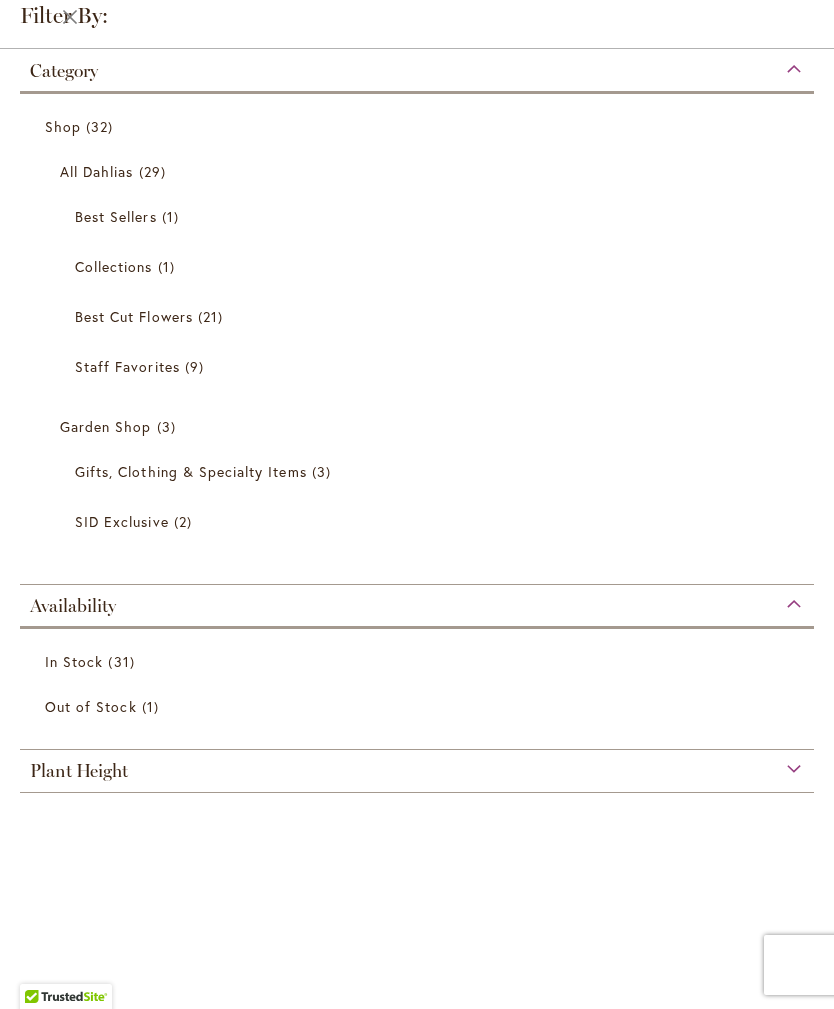 click on "In Stock" at bounding box center [74, 661] 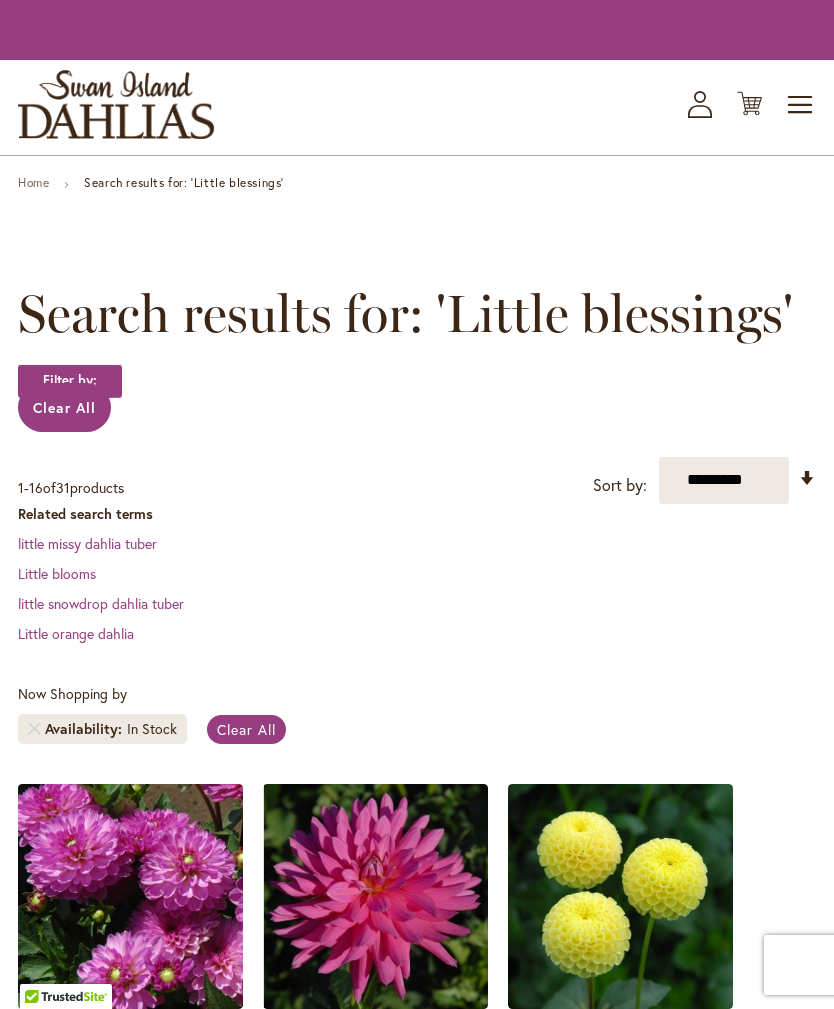 scroll, scrollTop: 0, scrollLeft: 0, axis: both 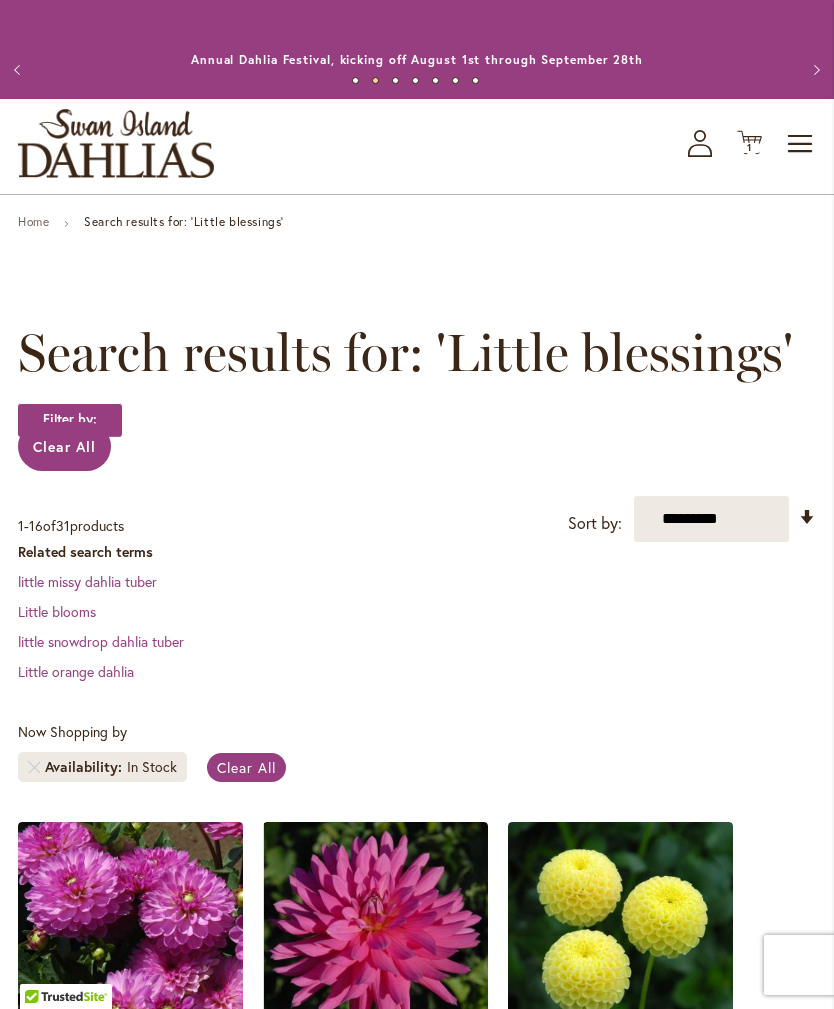 click on "Clear All" at bounding box center (64, 446) 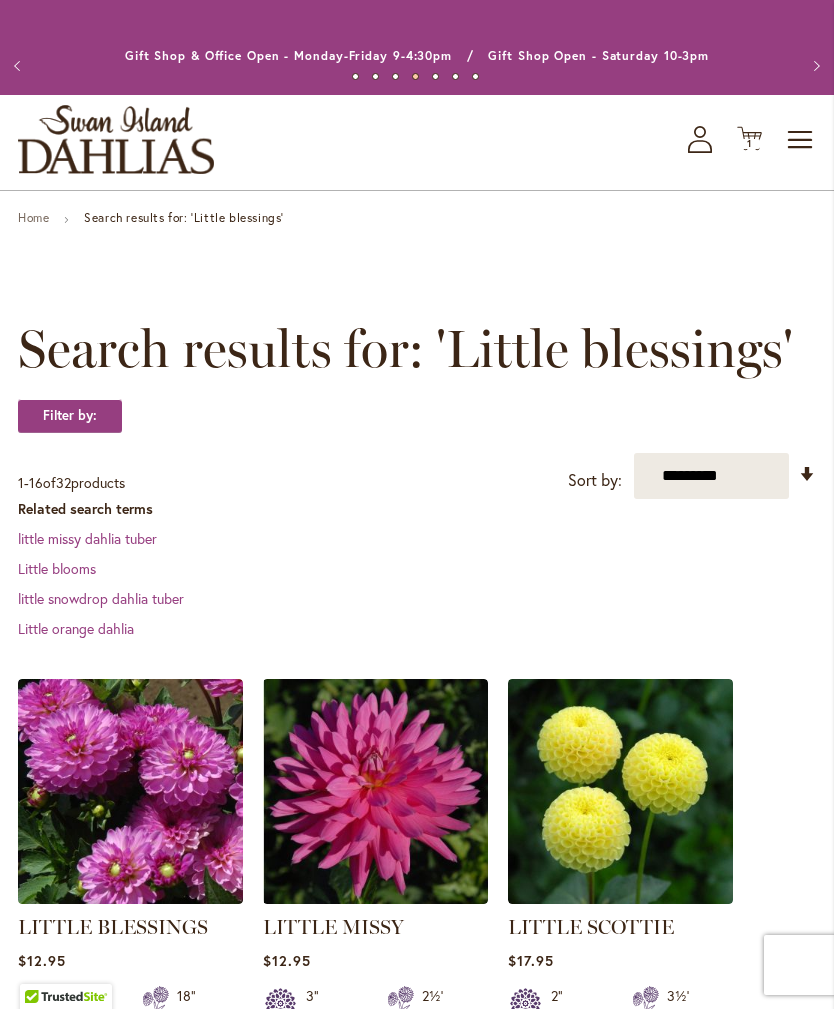 scroll, scrollTop: 0, scrollLeft: 0, axis: both 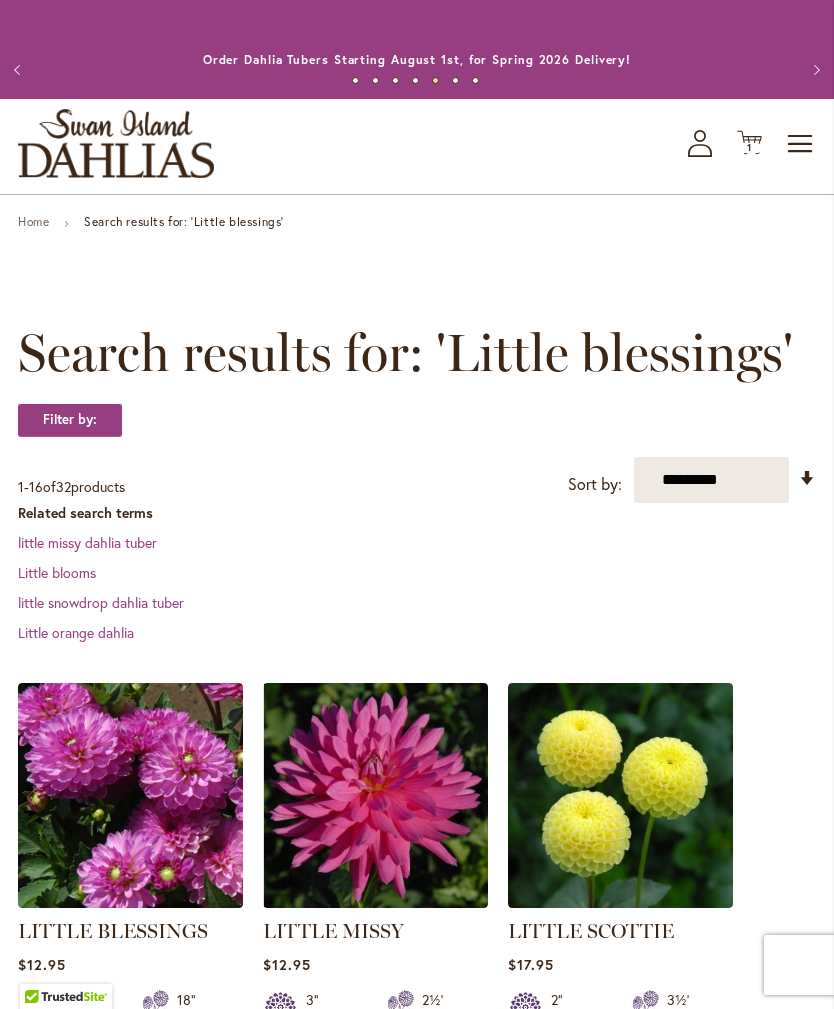 click on "Toggle Nav" at bounding box center (801, 144) 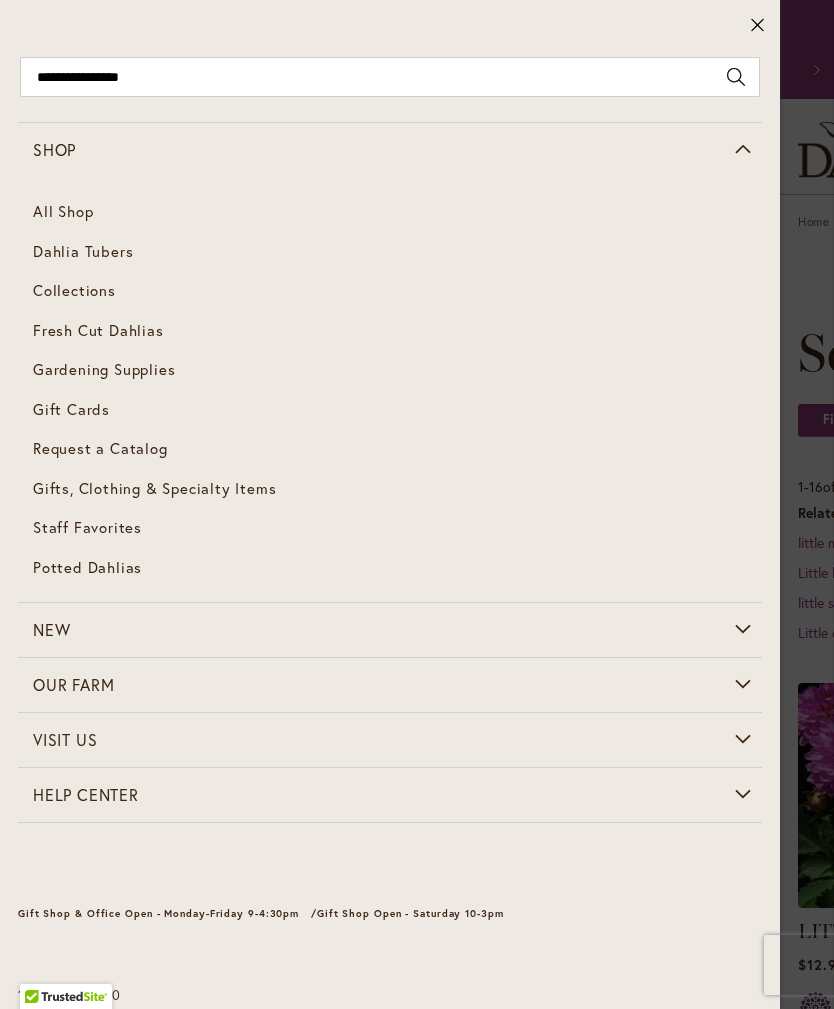 click on "Dahlia Tubers" at bounding box center (83, 251) 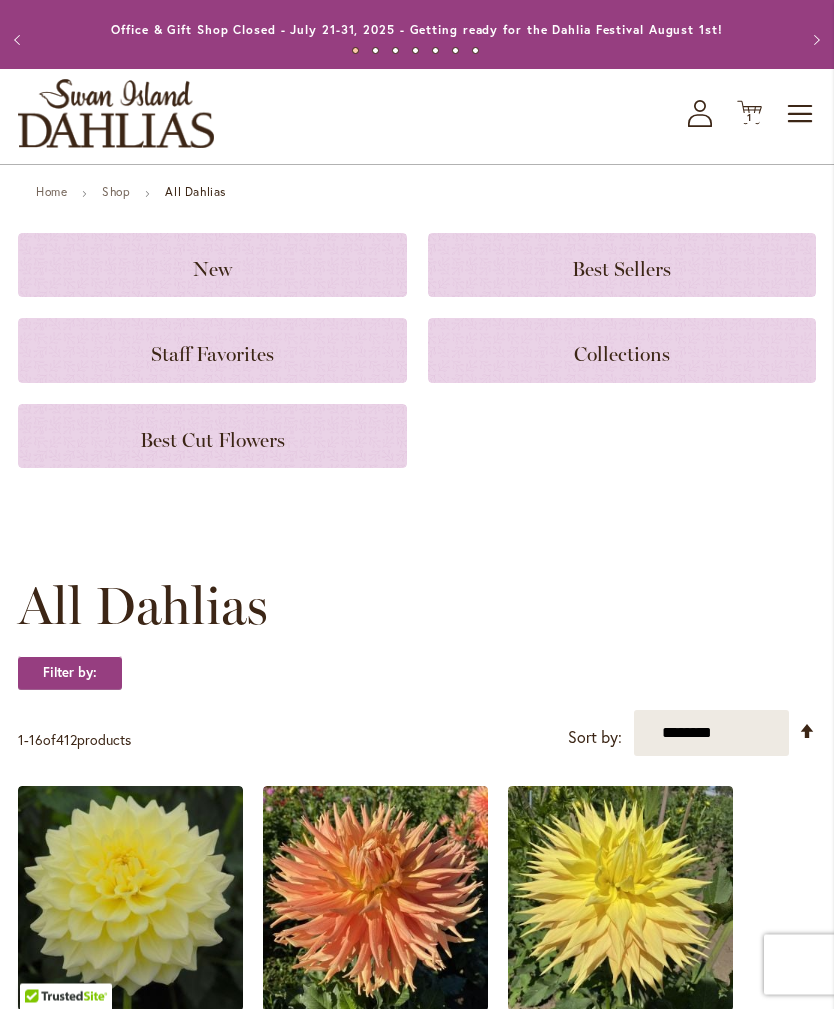 scroll, scrollTop: 29, scrollLeft: 0, axis: vertical 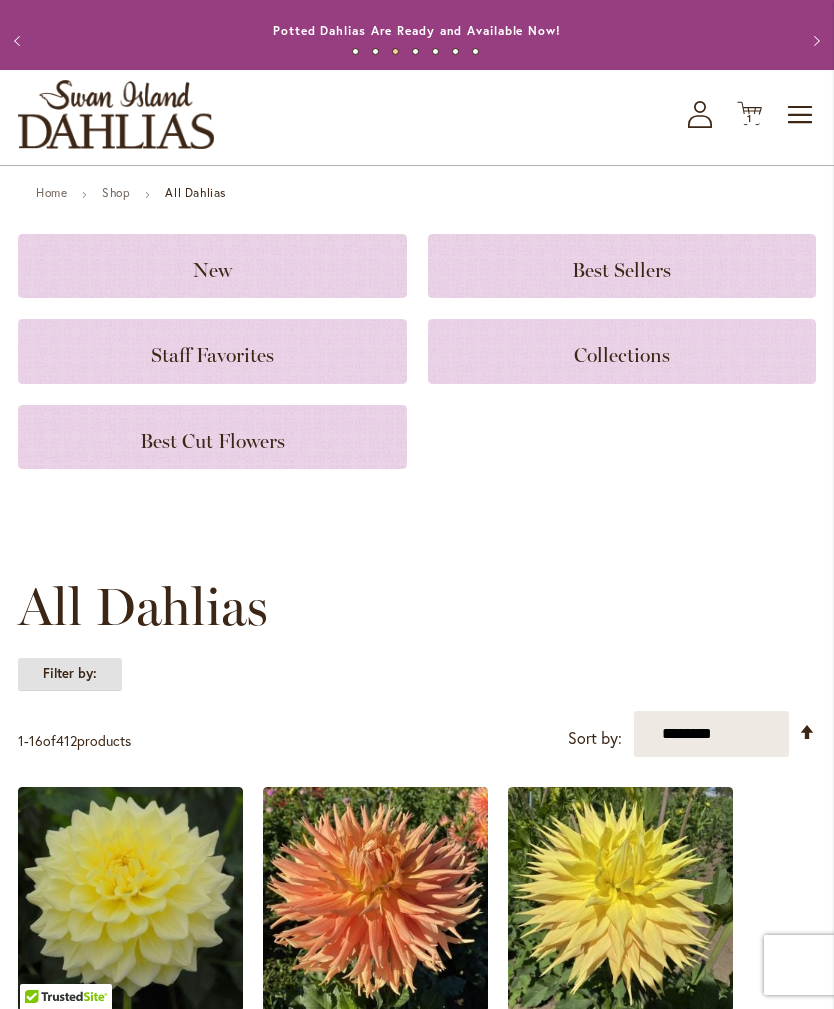 click on "Filter by:" at bounding box center [70, 674] 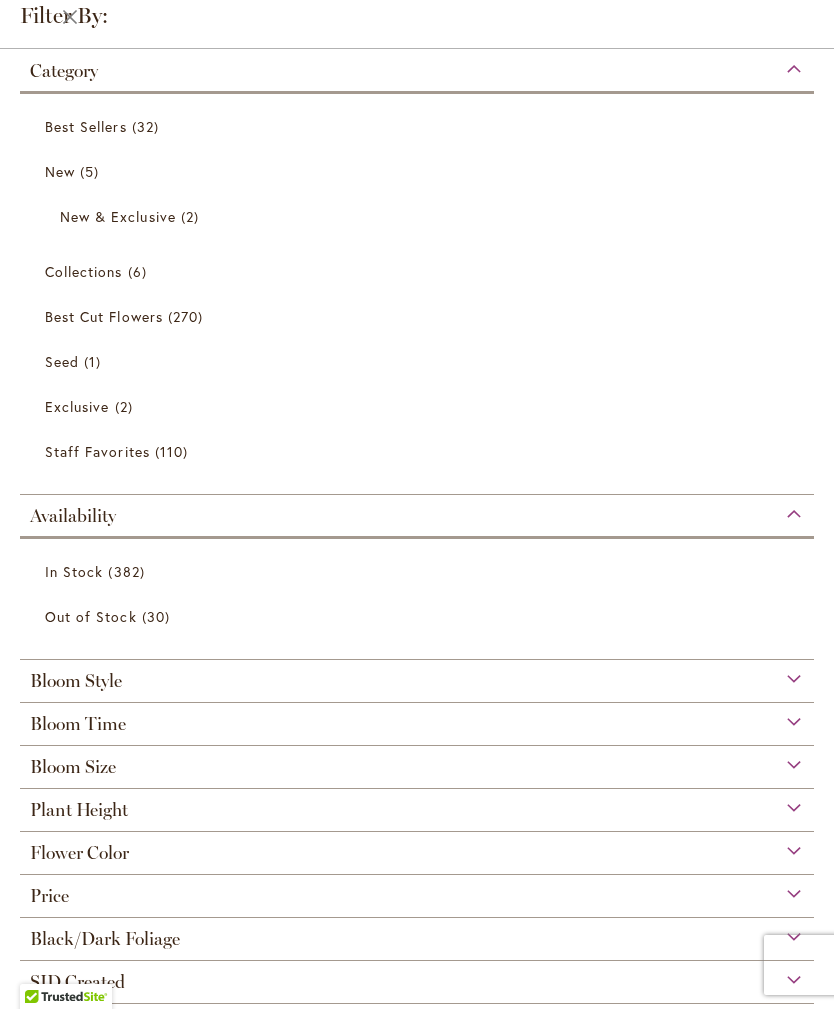 click on "Plant Height" at bounding box center [417, 805] 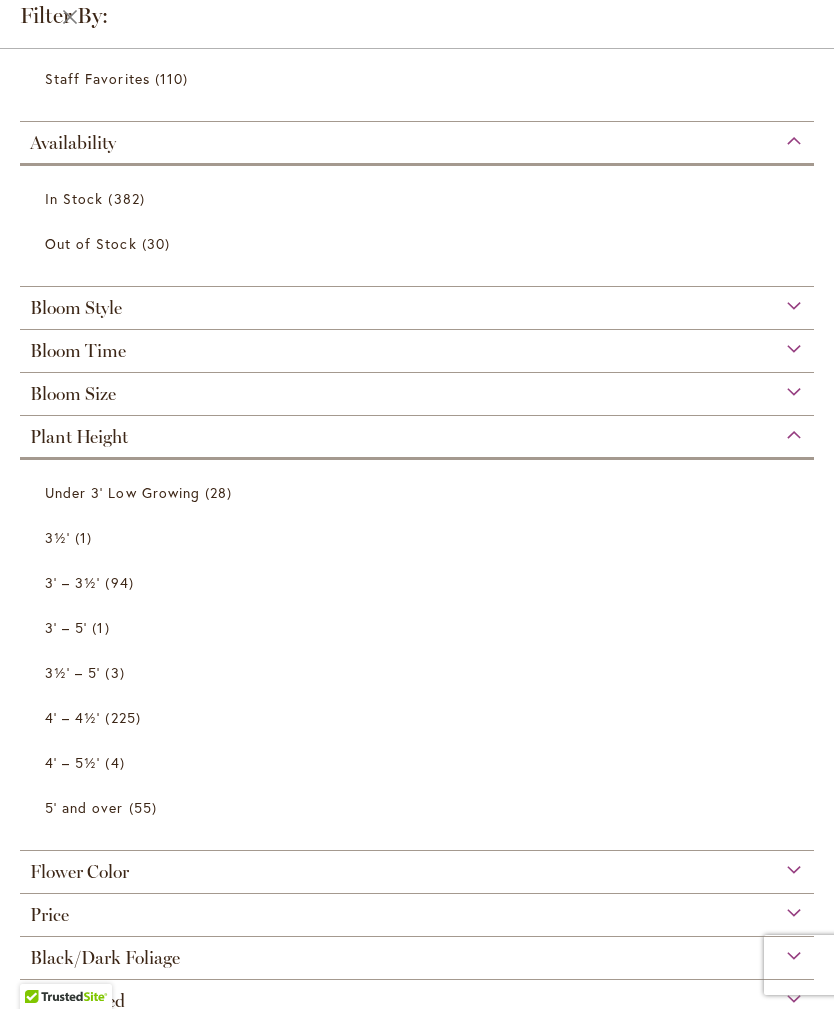 click on "3½'" at bounding box center (57, 537) 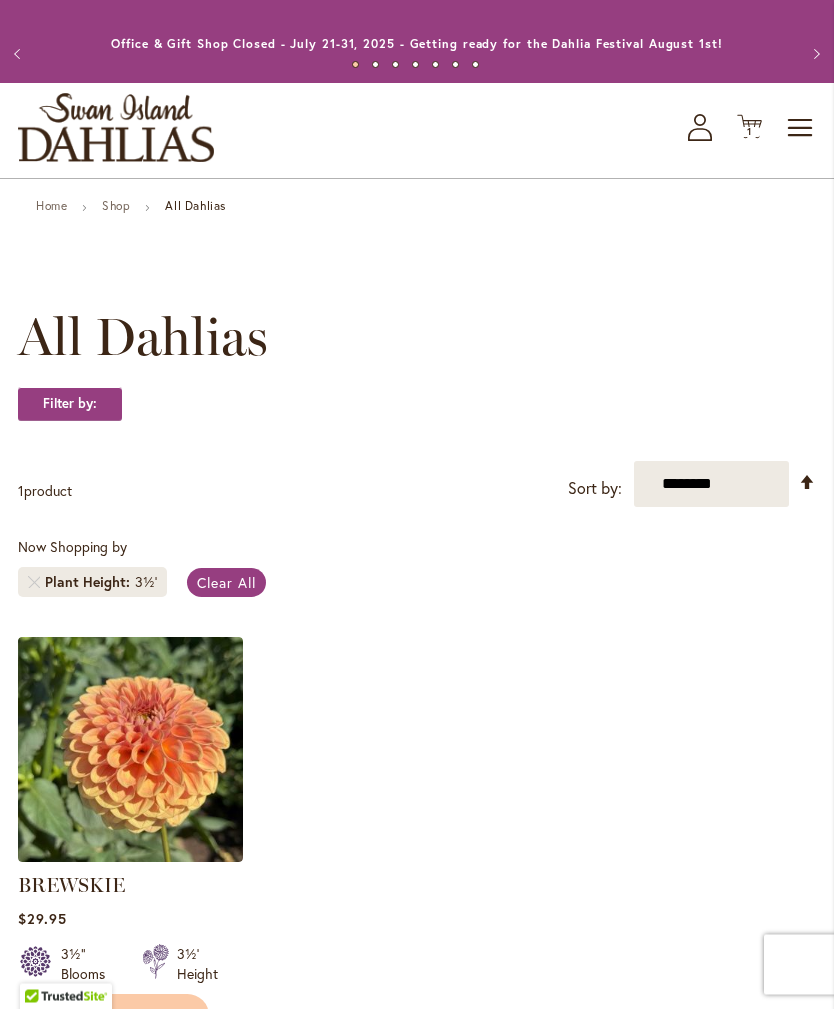 scroll, scrollTop: 0, scrollLeft: 0, axis: both 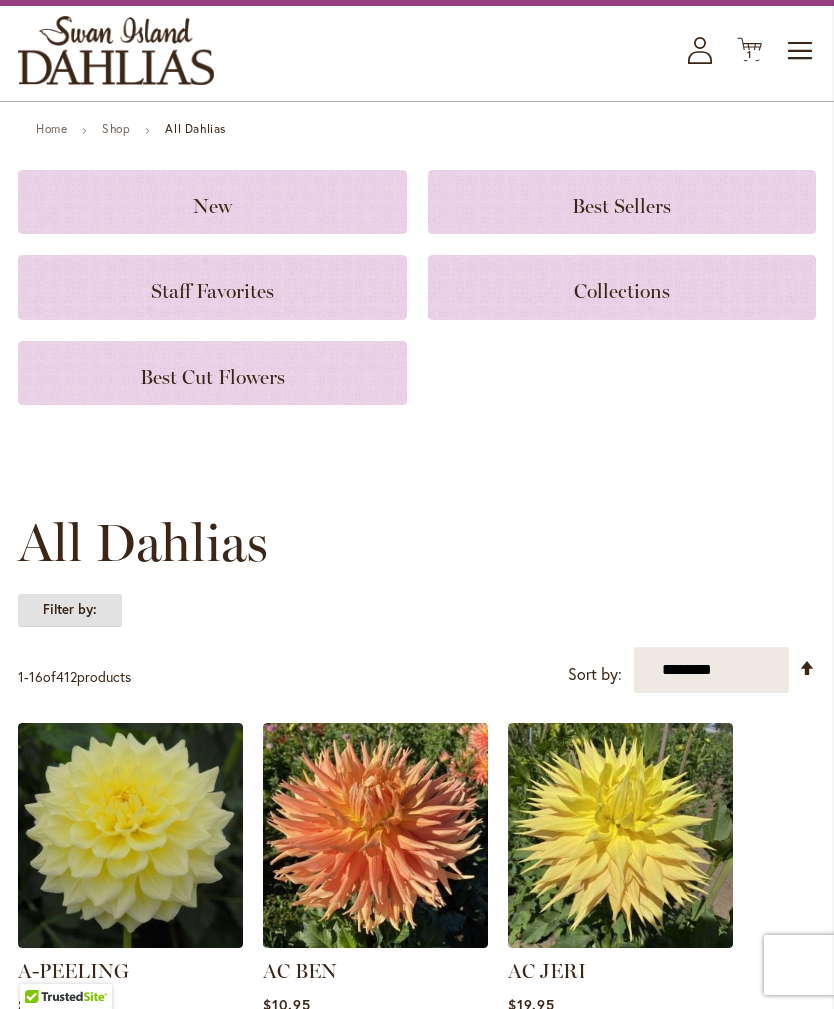 click on "Filter by:" at bounding box center (70, 610) 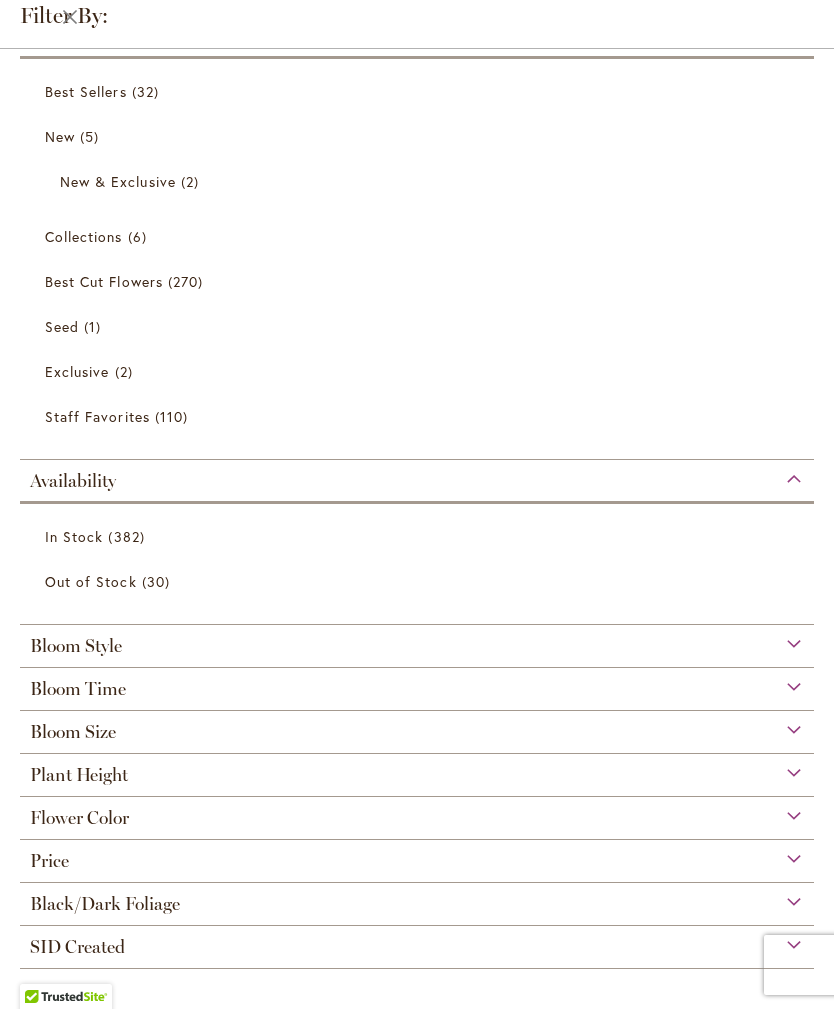 scroll, scrollTop: 45, scrollLeft: 0, axis: vertical 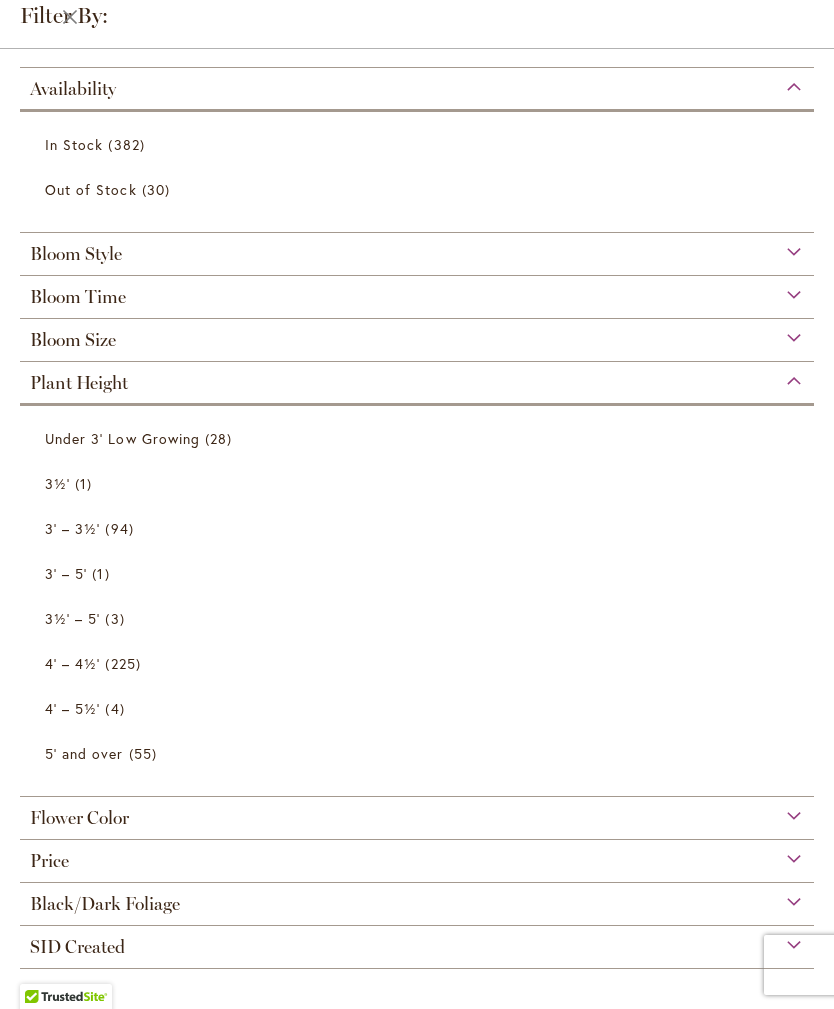 click on "Under 3' Low Growing" at bounding box center (122, 438) 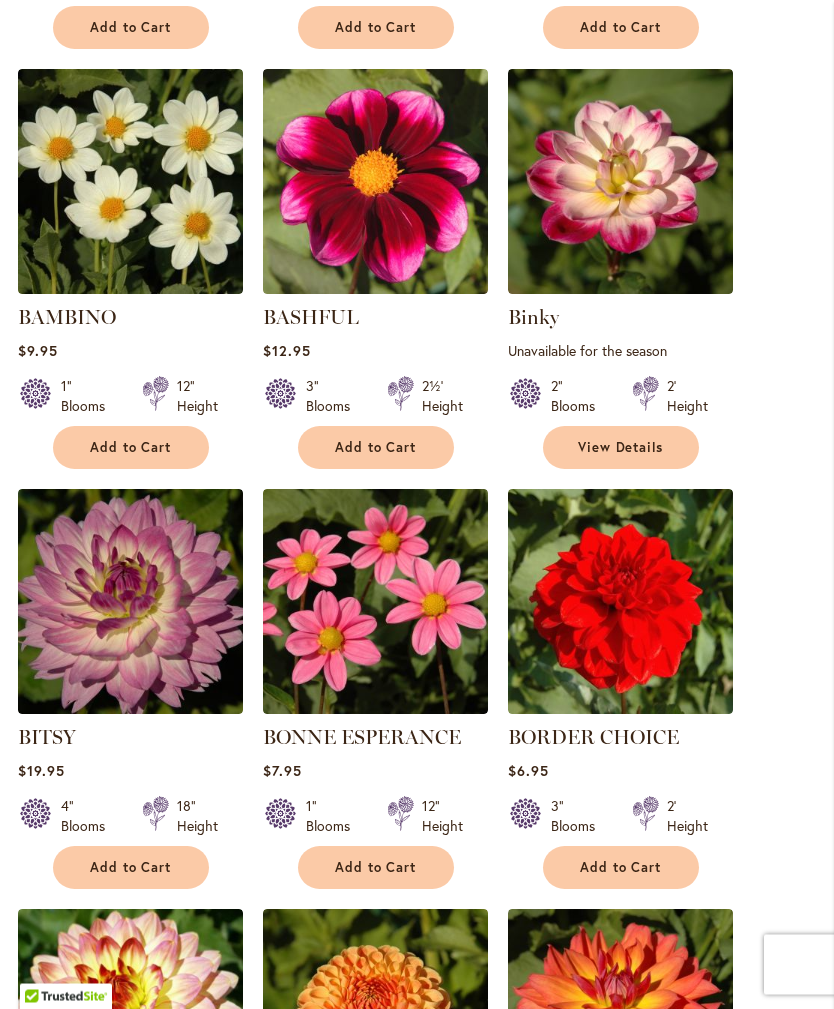 scroll, scrollTop: 1004, scrollLeft: 0, axis: vertical 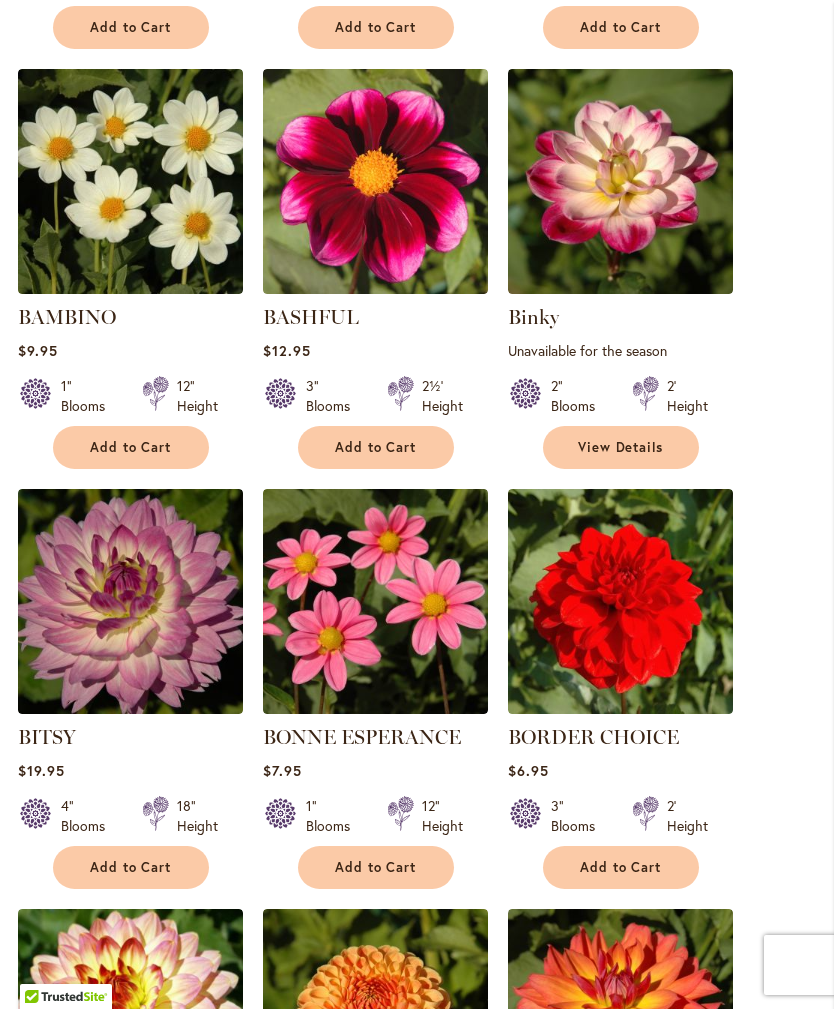 click on "Add to Cart" at bounding box center (131, 867) 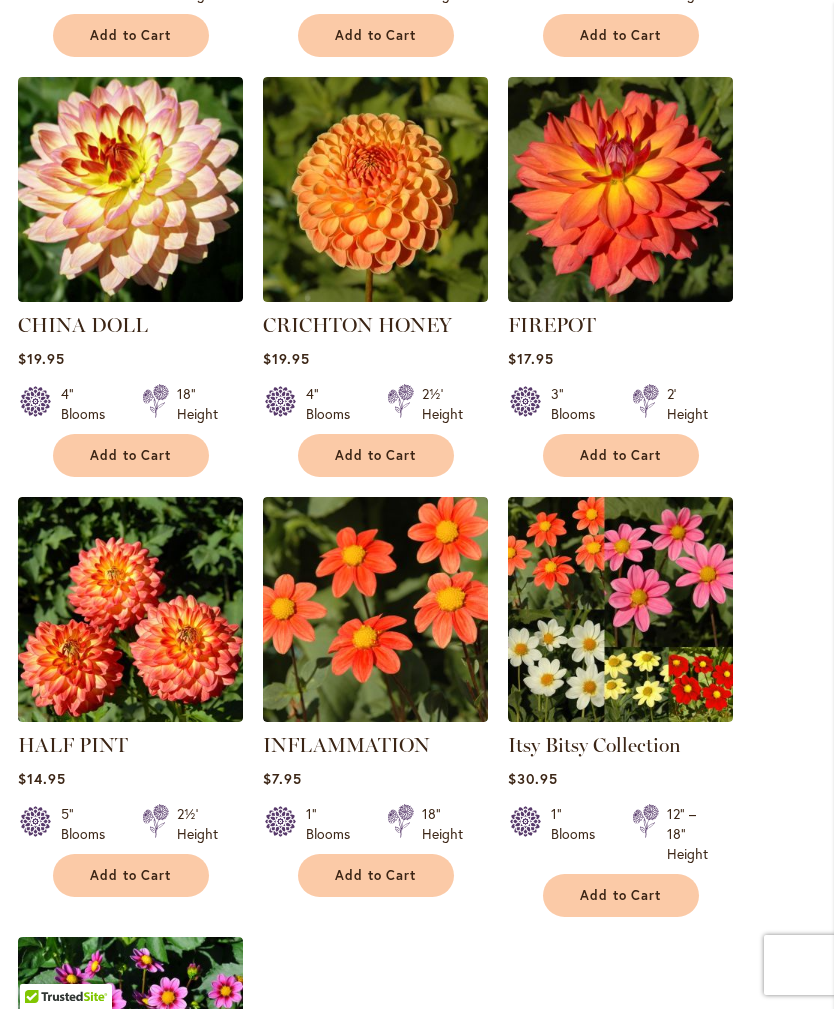 scroll, scrollTop: 1890, scrollLeft: 0, axis: vertical 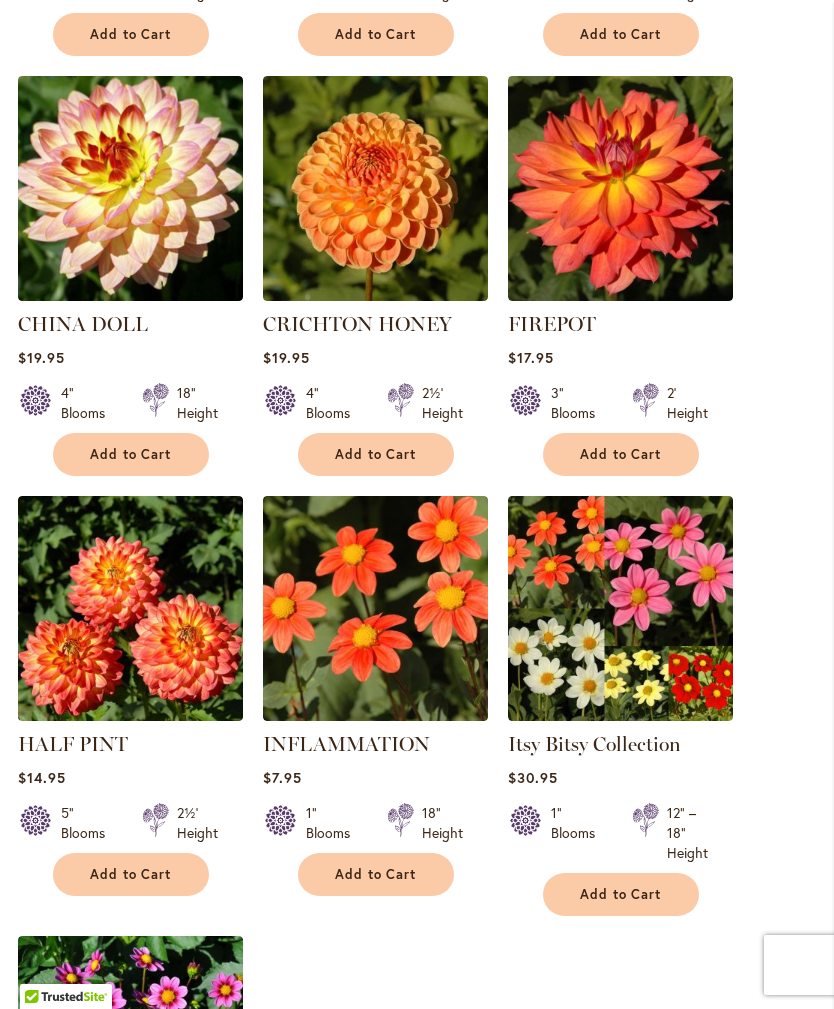 click on "Add to Cart" at bounding box center [131, 874] 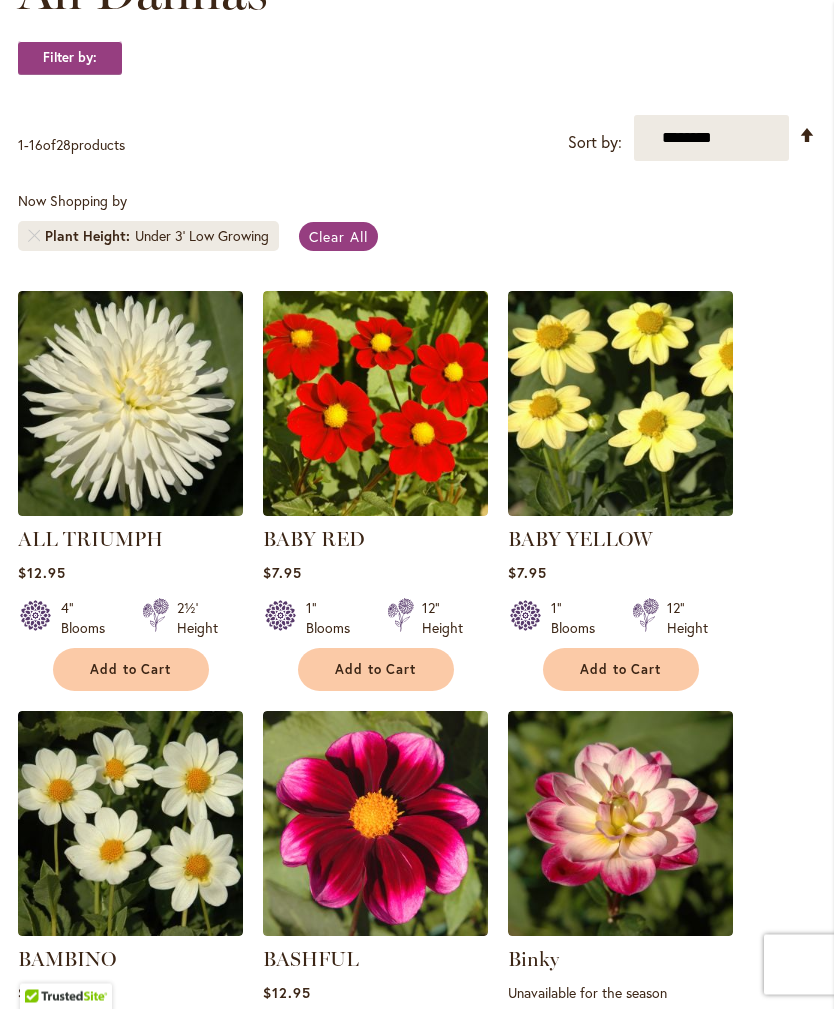 scroll, scrollTop: 0, scrollLeft: 0, axis: both 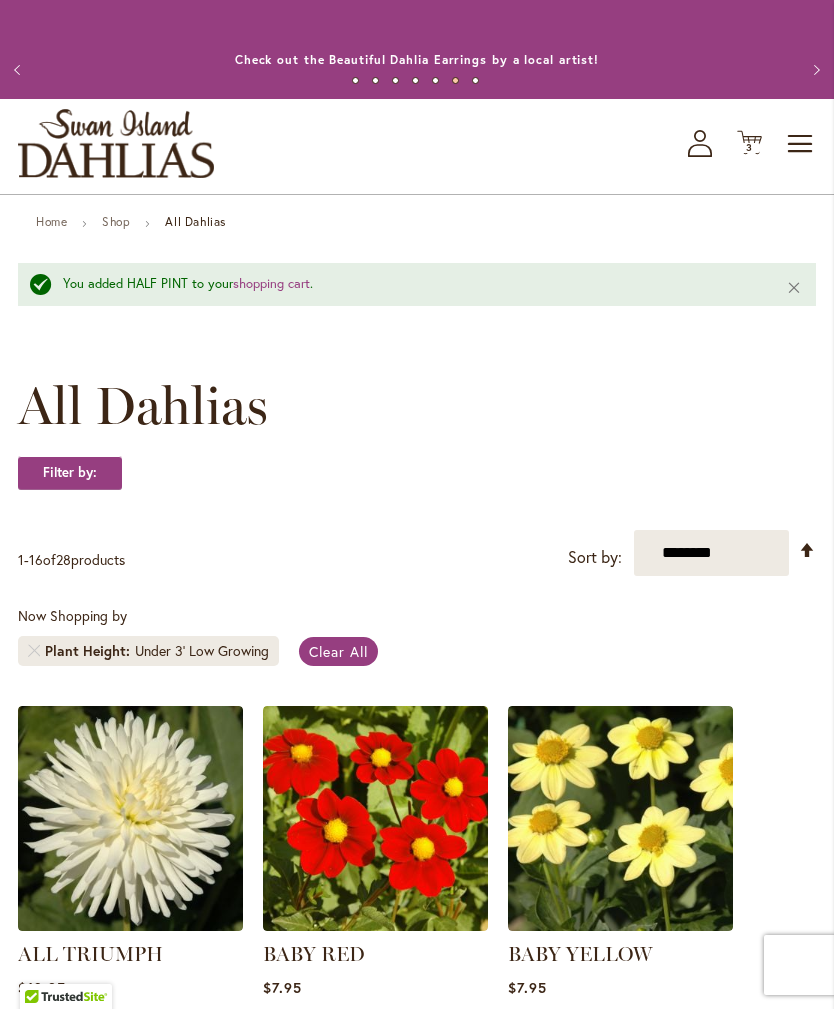 click on "Toggle Nav" at bounding box center (801, 144) 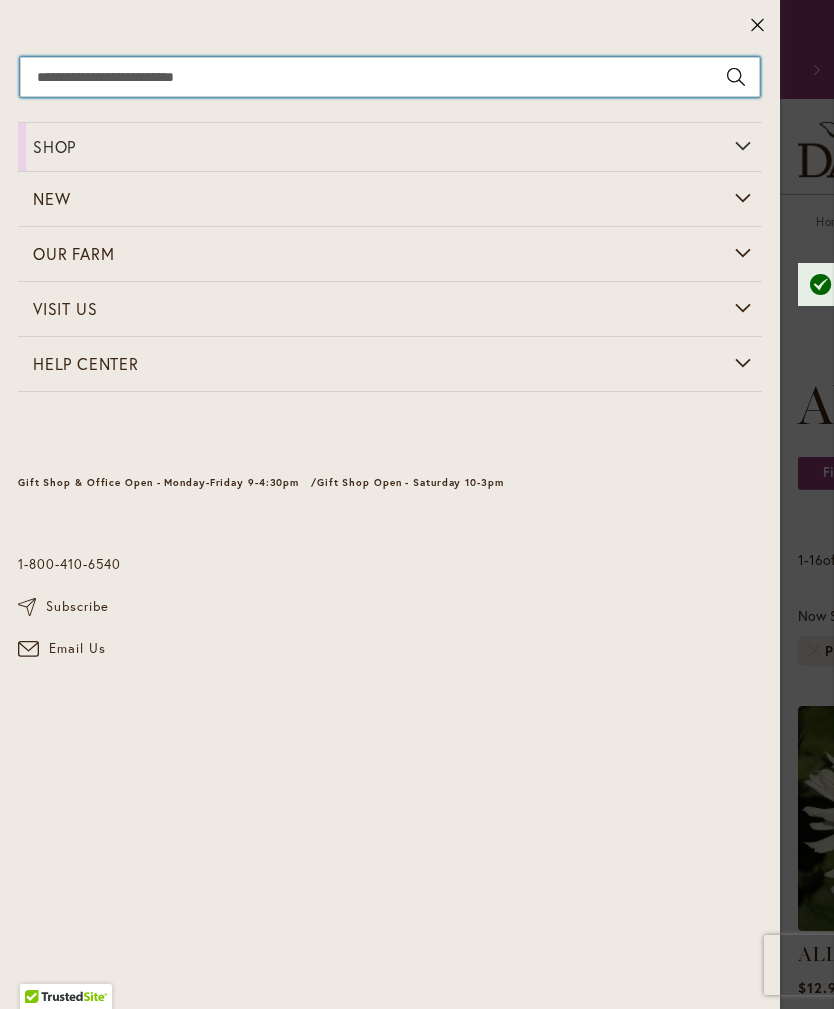 click on "Search" at bounding box center (390, 77) 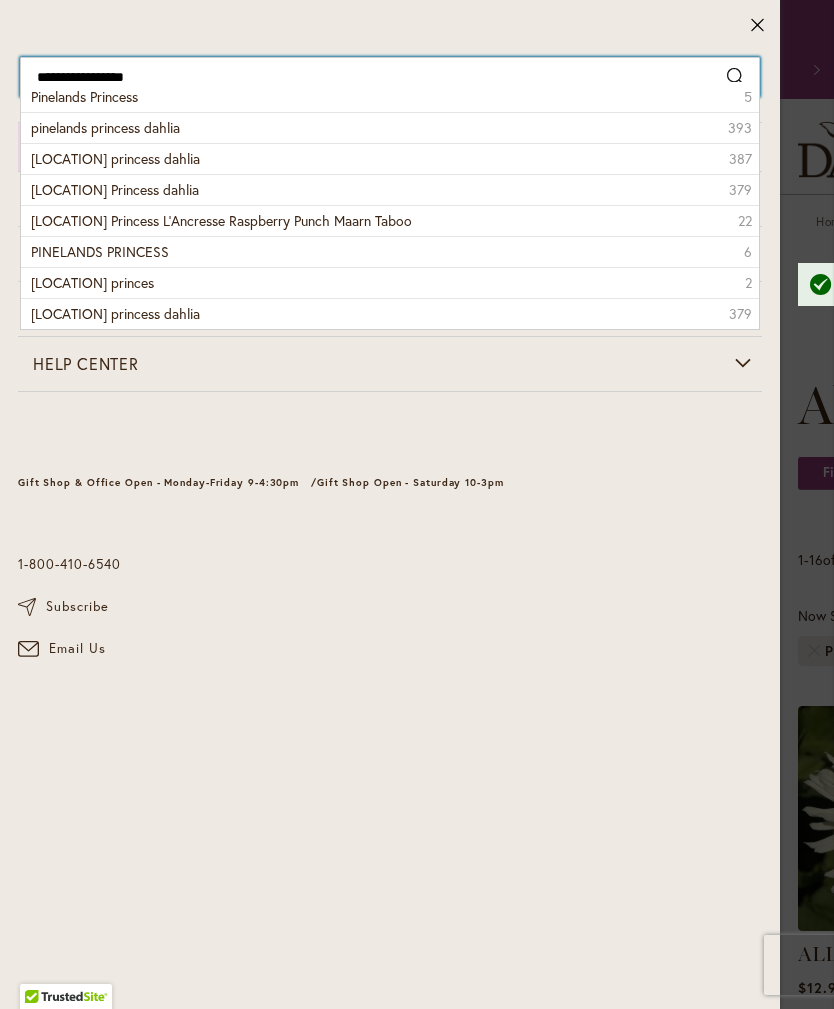 type on "**********" 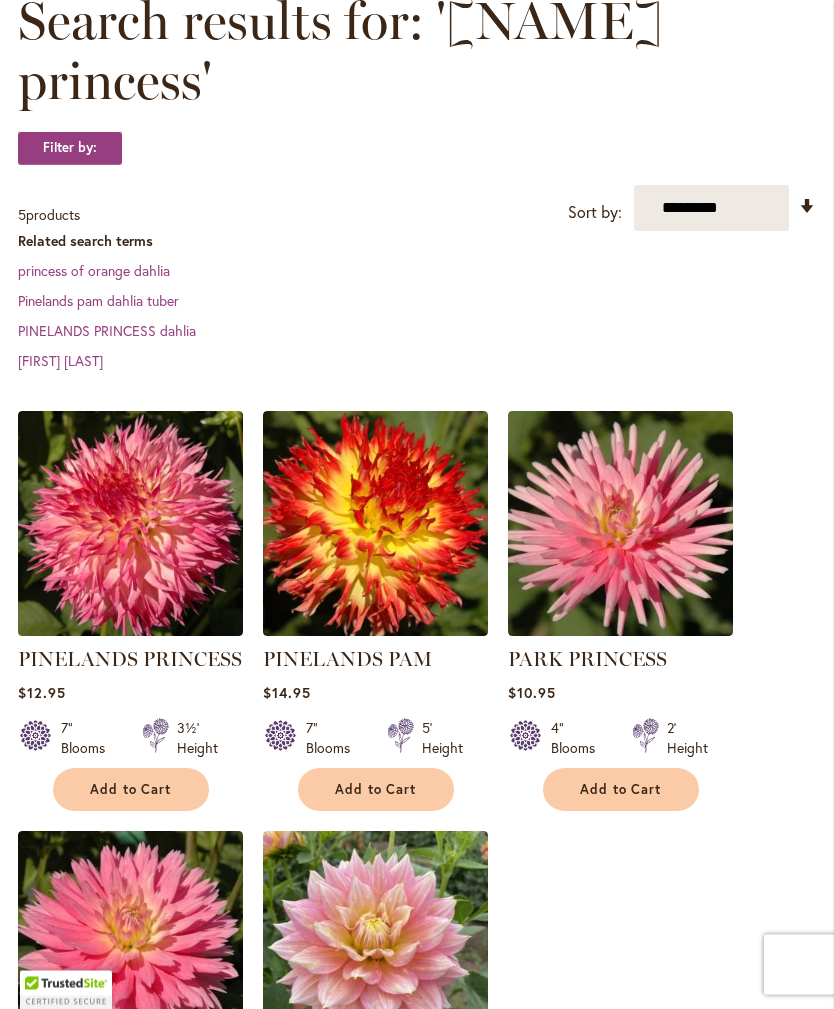 scroll, scrollTop: 335, scrollLeft: 0, axis: vertical 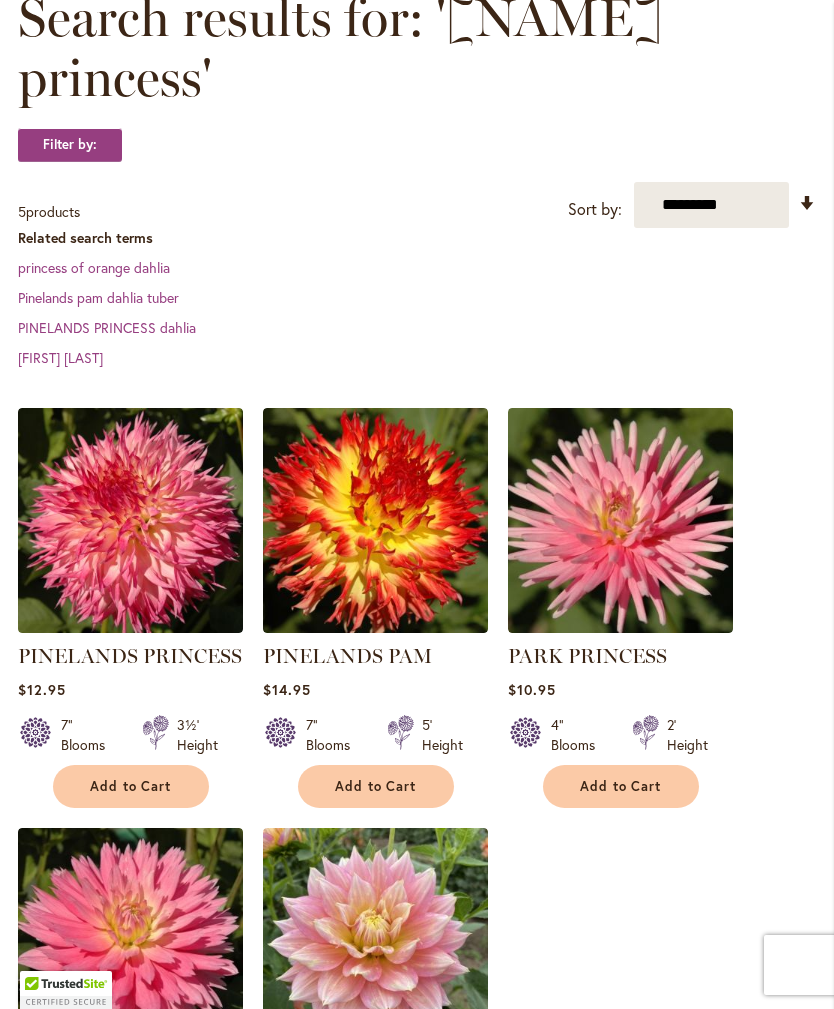 click on "Add to Cart" at bounding box center (131, 786) 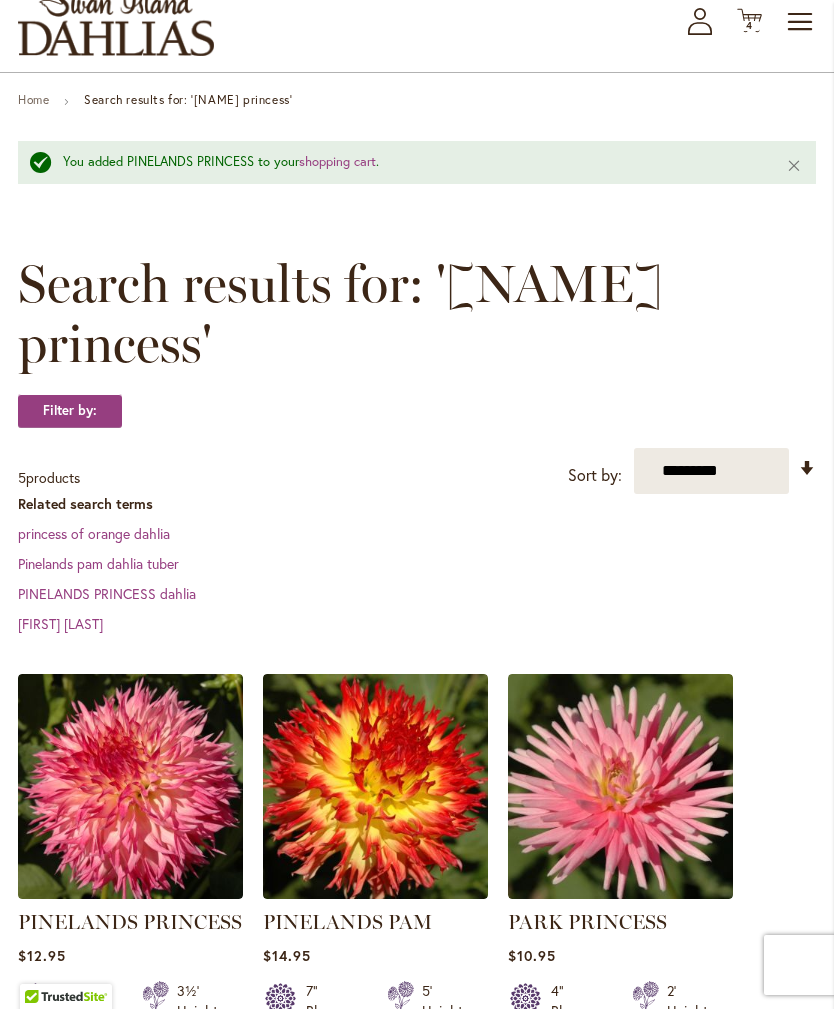 scroll, scrollTop: 119, scrollLeft: 0, axis: vertical 